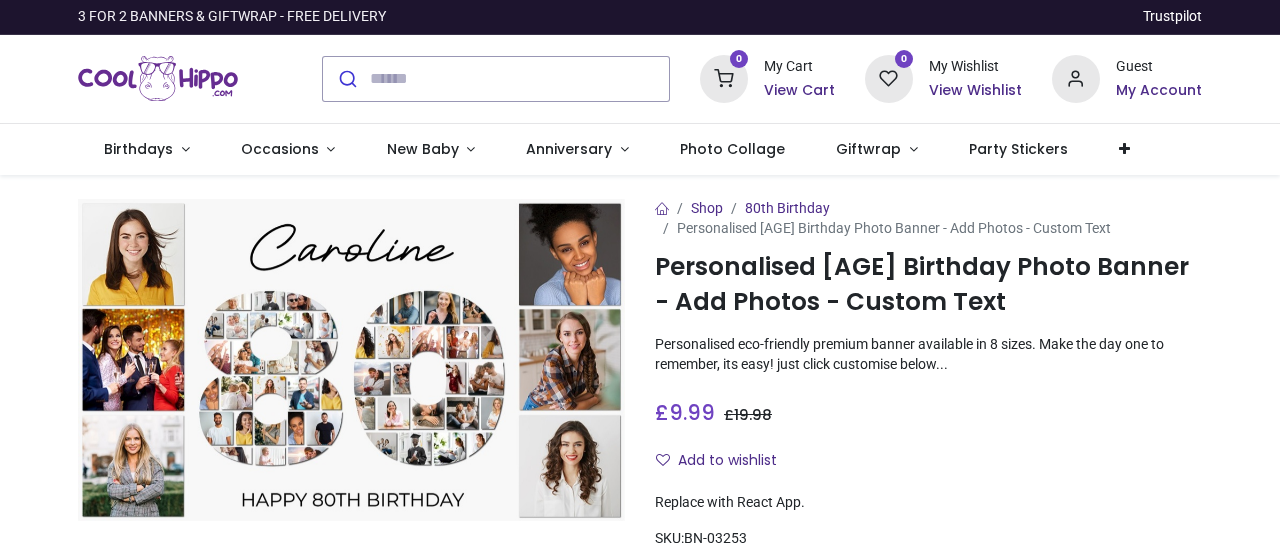scroll, scrollTop: 0, scrollLeft: 0, axis: both 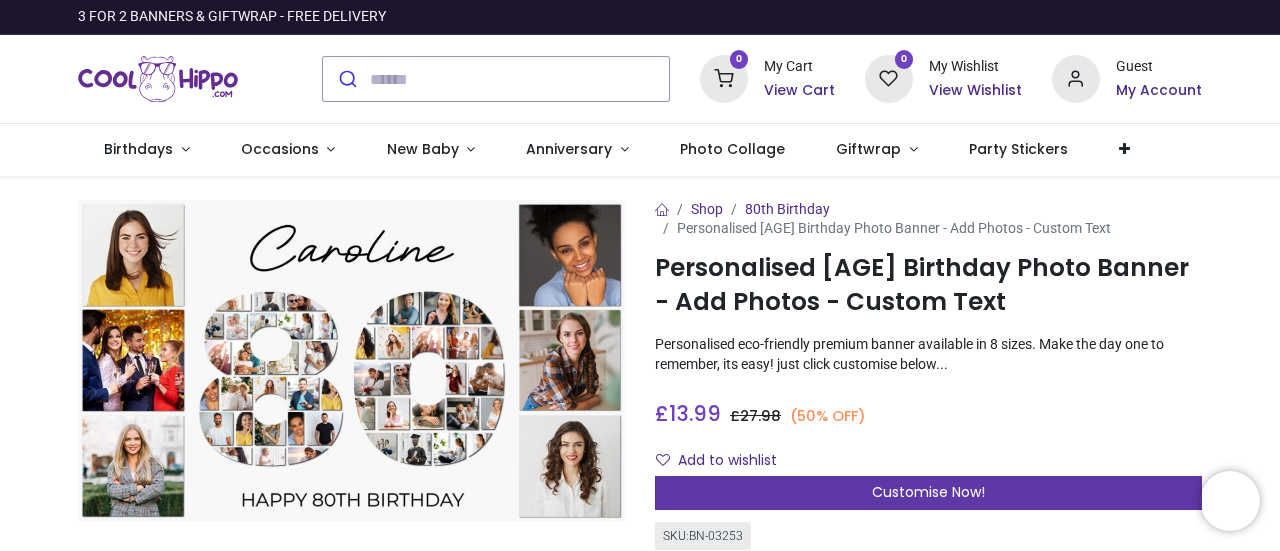 click on "Customise Now!" at bounding box center [928, 493] 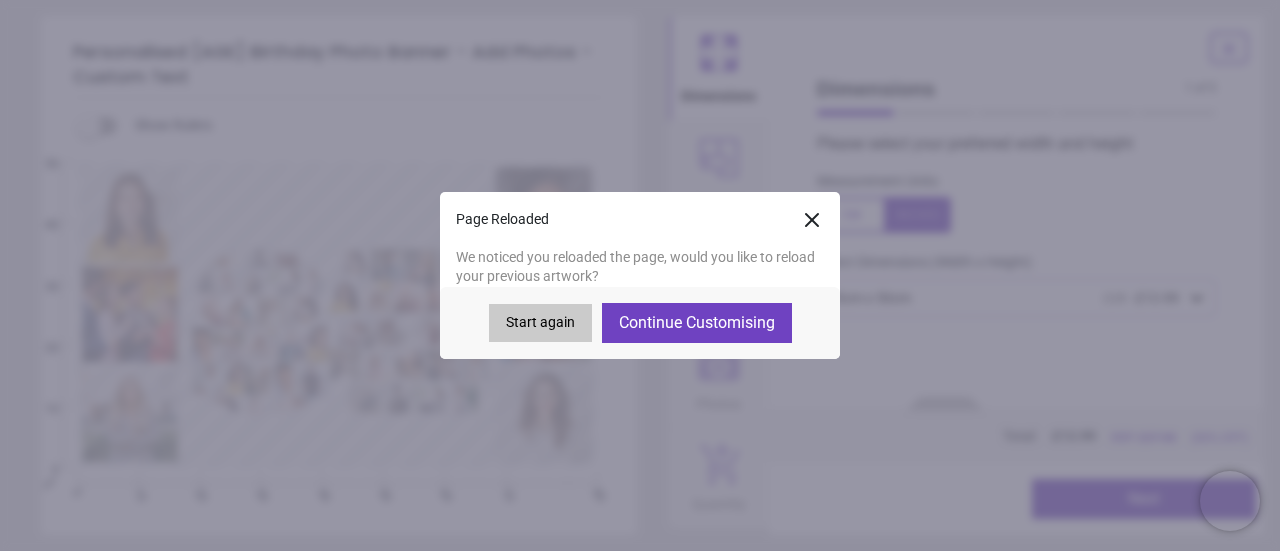 click on "Continue Customising" at bounding box center [697, 323] 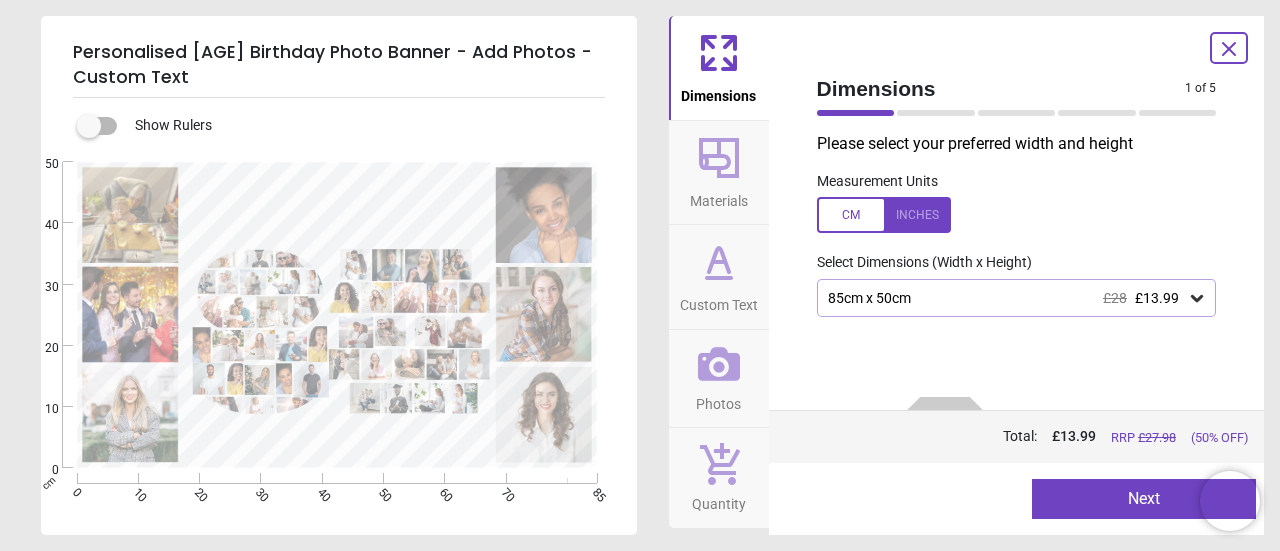 type on "**********" 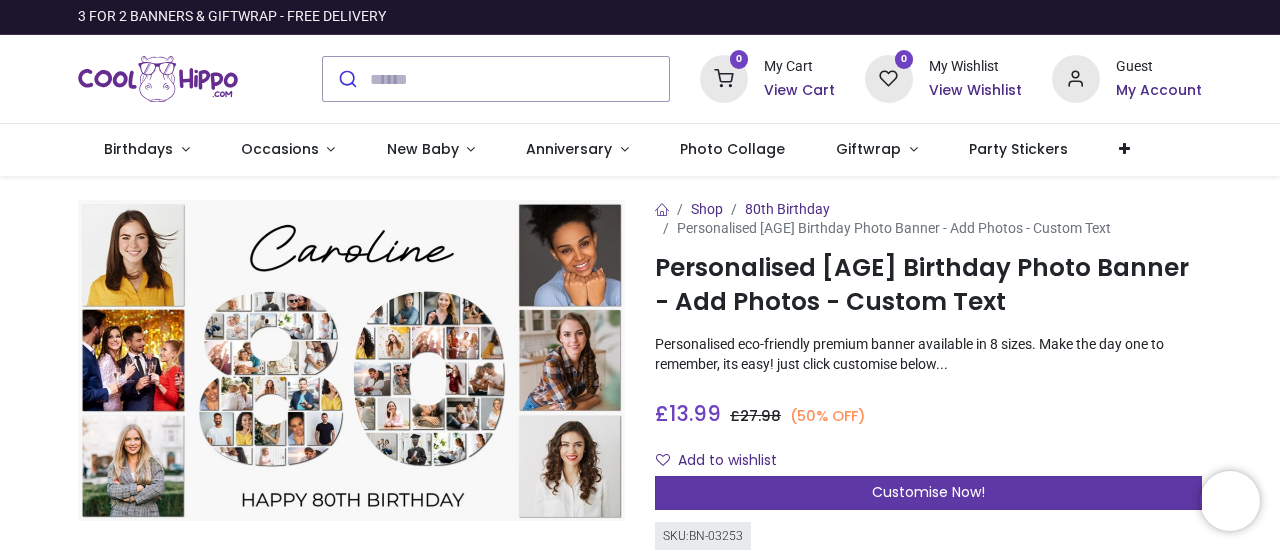 click on "Customise Now!" at bounding box center (928, 493) 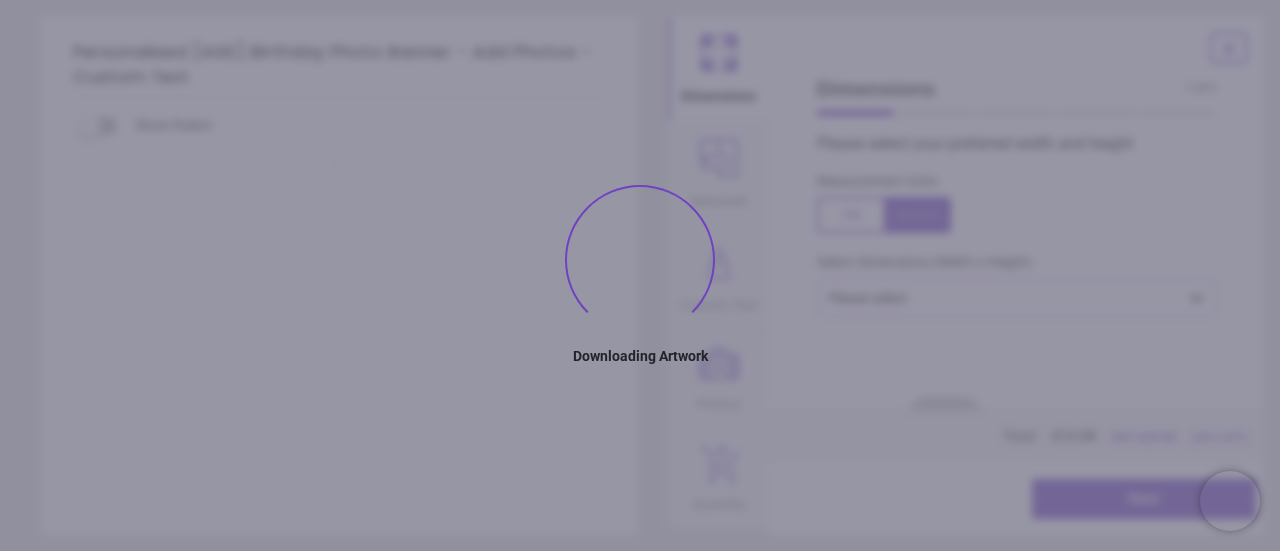 type on "**********" 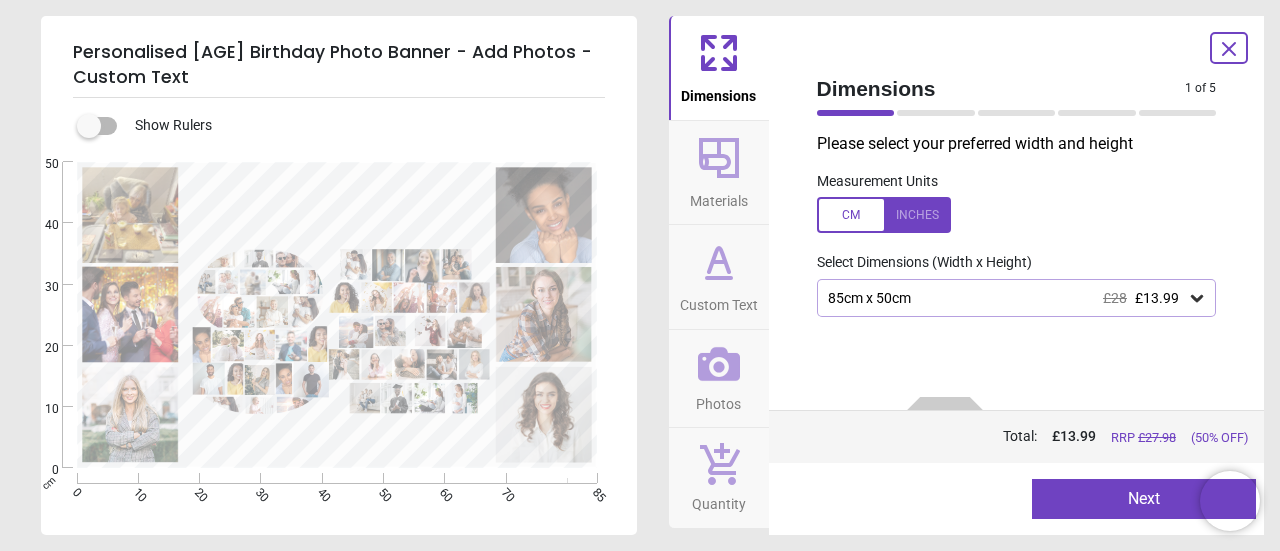click on "85cm  x  50cm       £28 £13.99" at bounding box center (1017, 298) 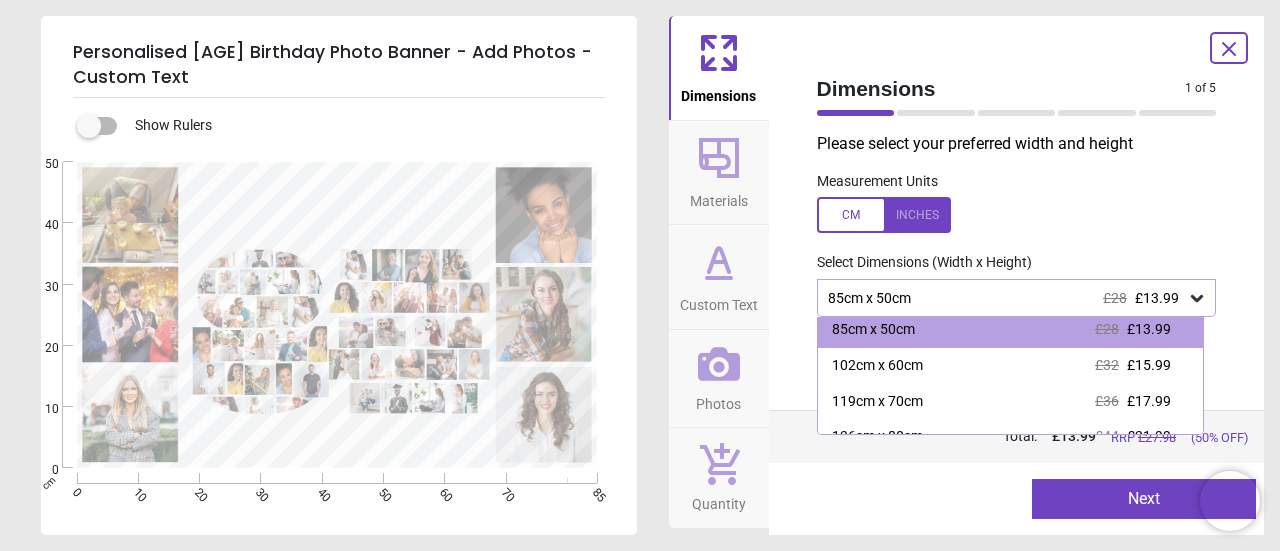 scroll, scrollTop: 78, scrollLeft: 0, axis: vertical 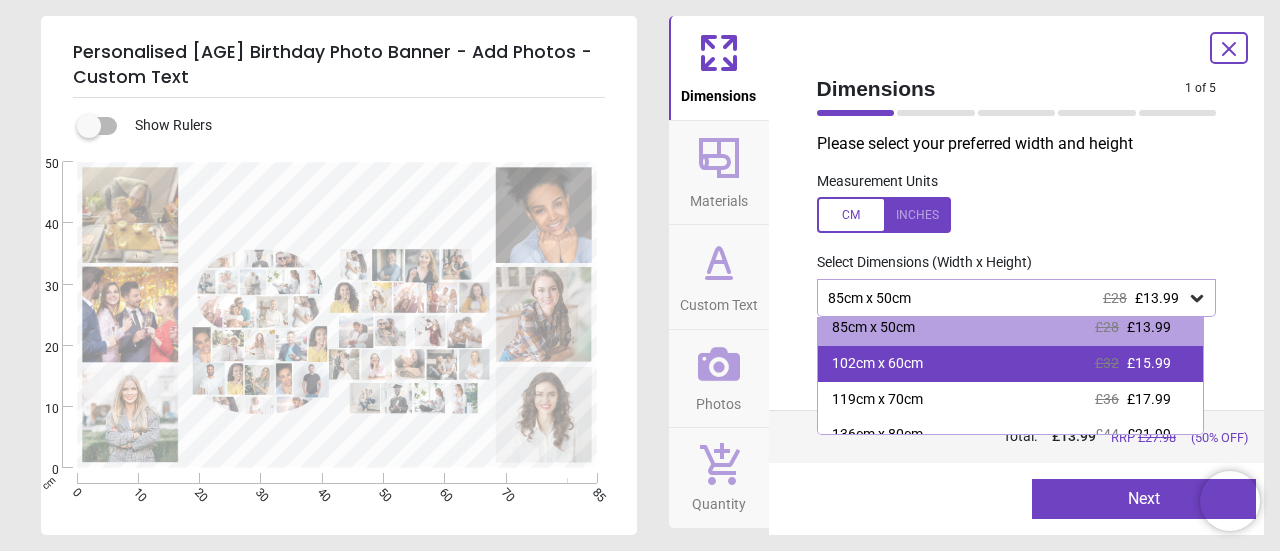 click on "102cm  x  60cm       £32 £15.99" at bounding box center [1011, 364] 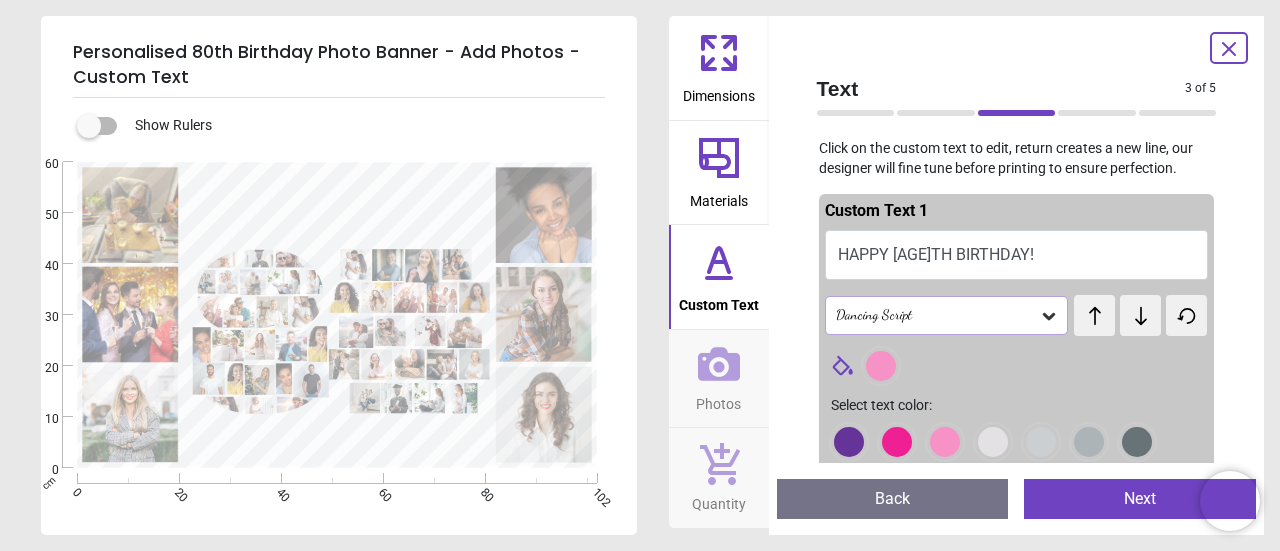 scroll, scrollTop: 0, scrollLeft: 0, axis: both 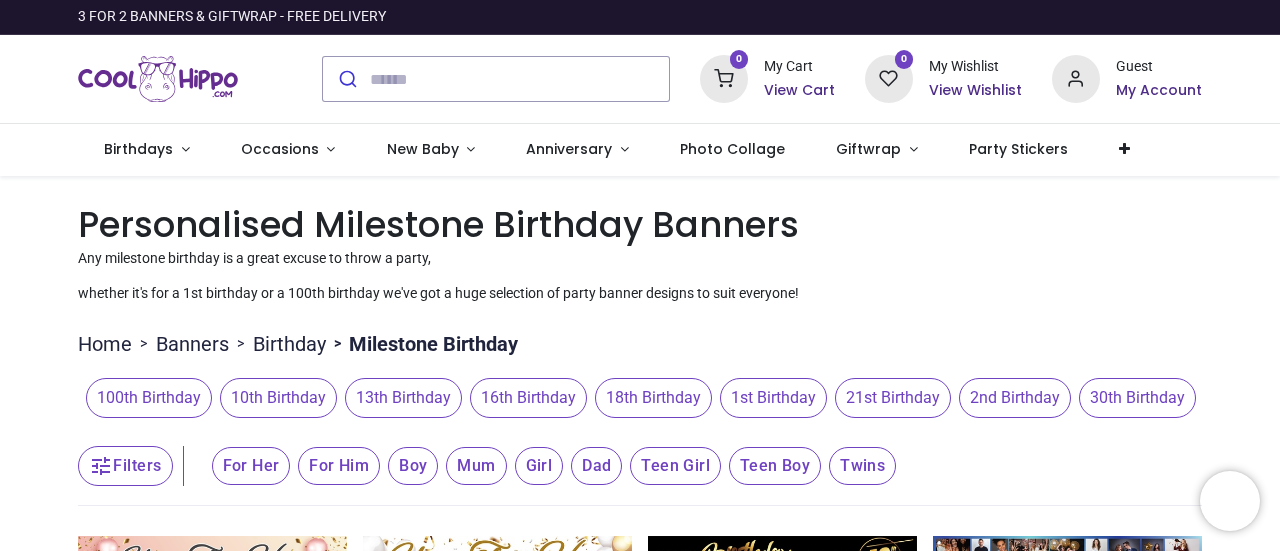 drag, startPoint x: 691, startPoint y: 427, endPoint x: 858, endPoint y: 426, distance: 167.00299 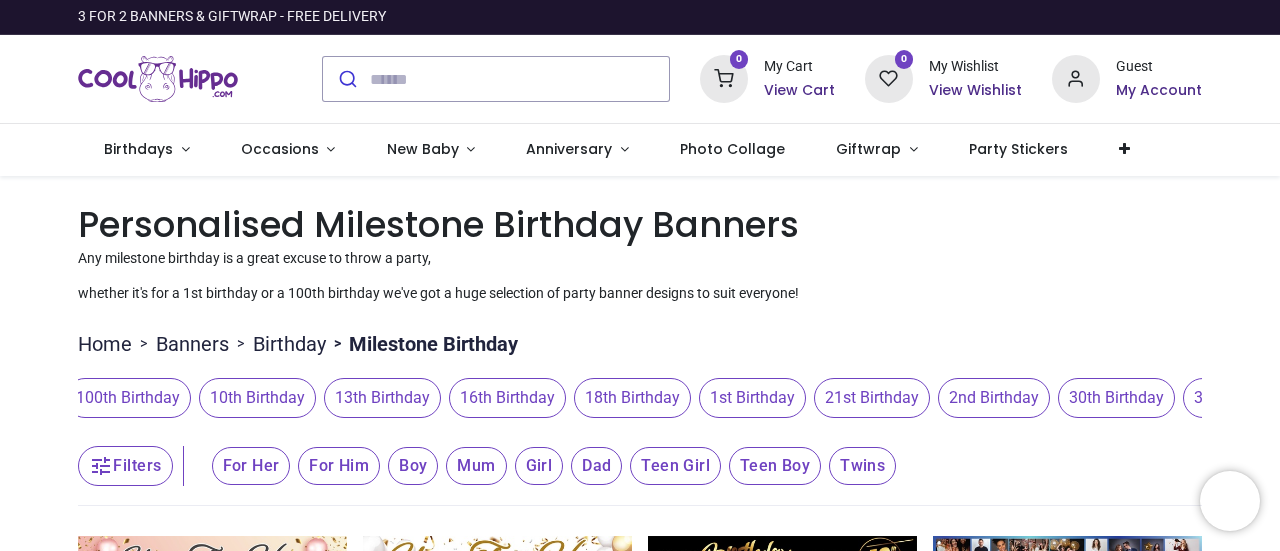 drag, startPoint x: 996, startPoint y: 419, endPoint x: 768, endPoint y: 444, distance: 229.36652 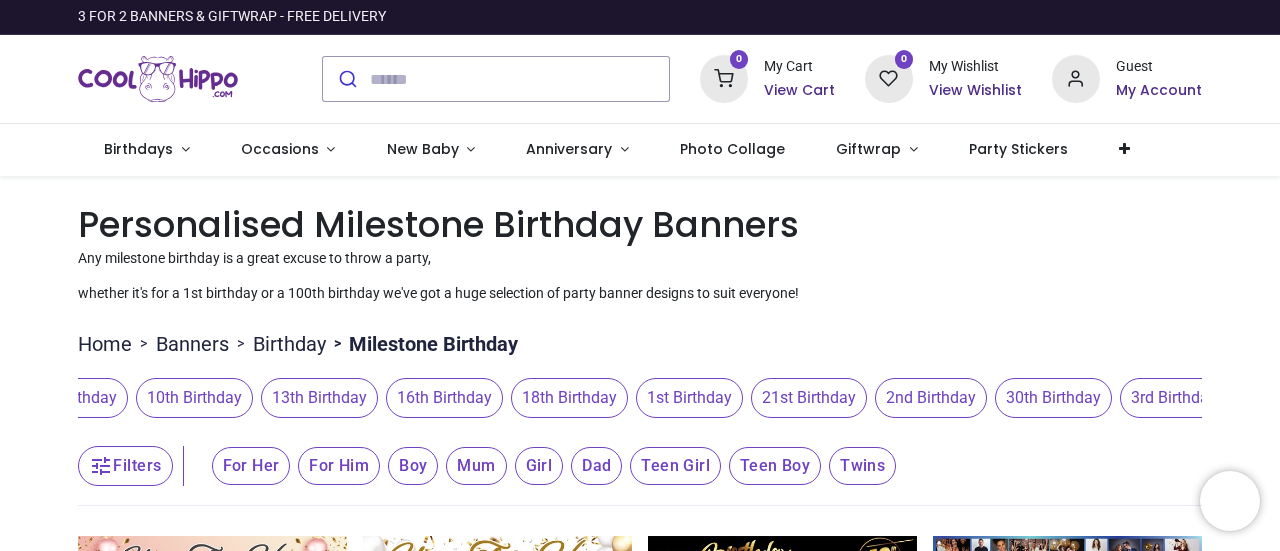 scroll, scrollTop: 0, scrollLeft: 154, axis: horizontal 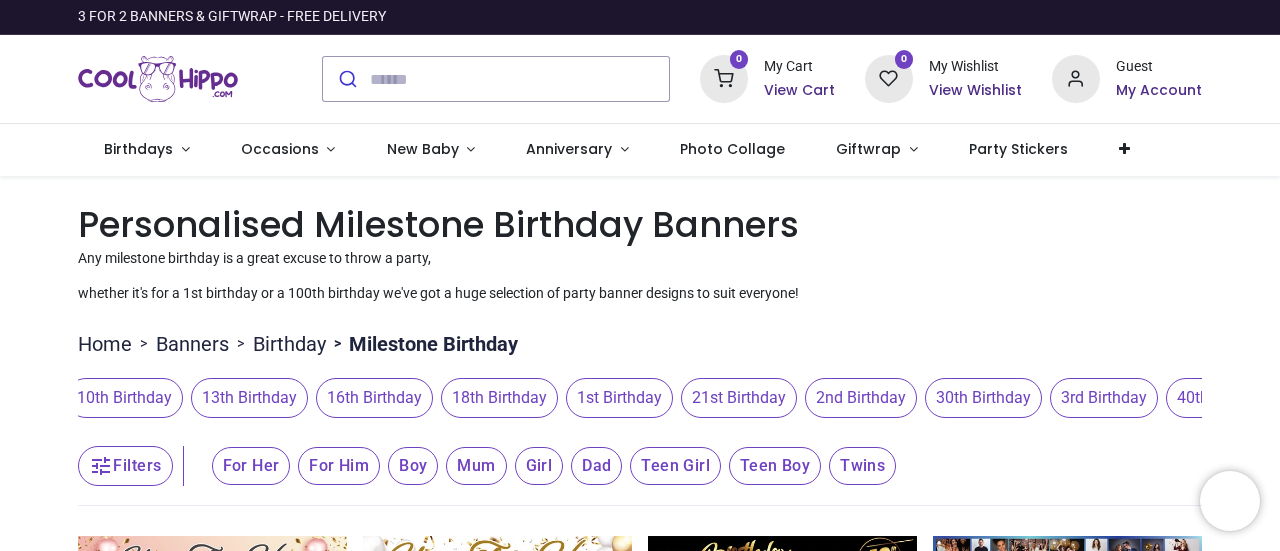 drag, startPoint x: 1013, startPoint y: 410, endPoint x: 744, endPoint y: 428, distance: 269.60156 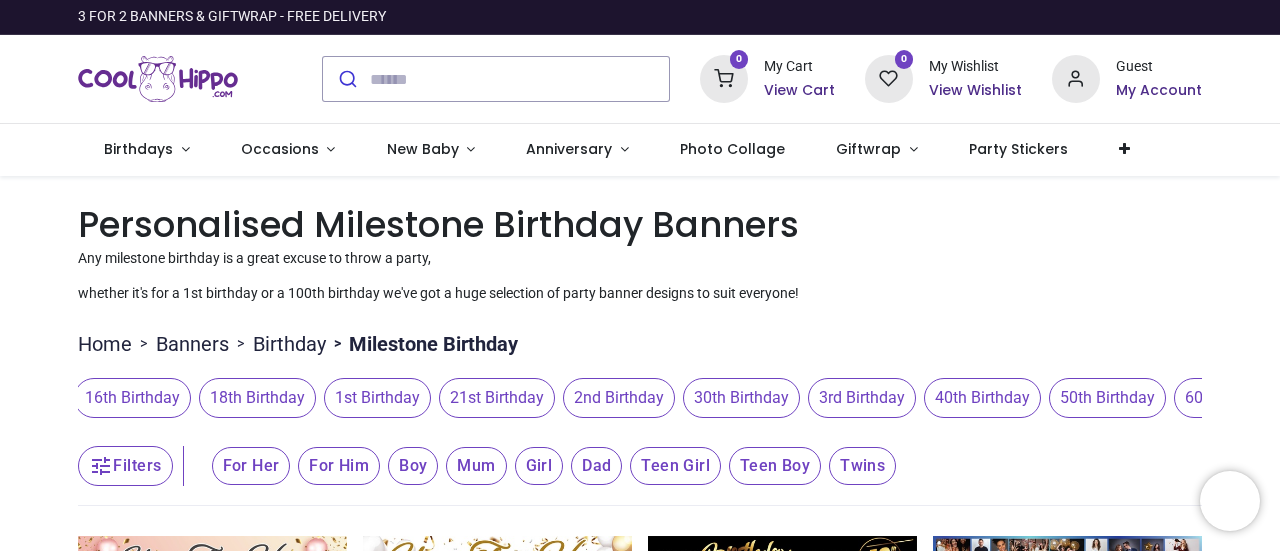 scroll, scrollTop: 0, scrollLeft: 422, axis: horizontal 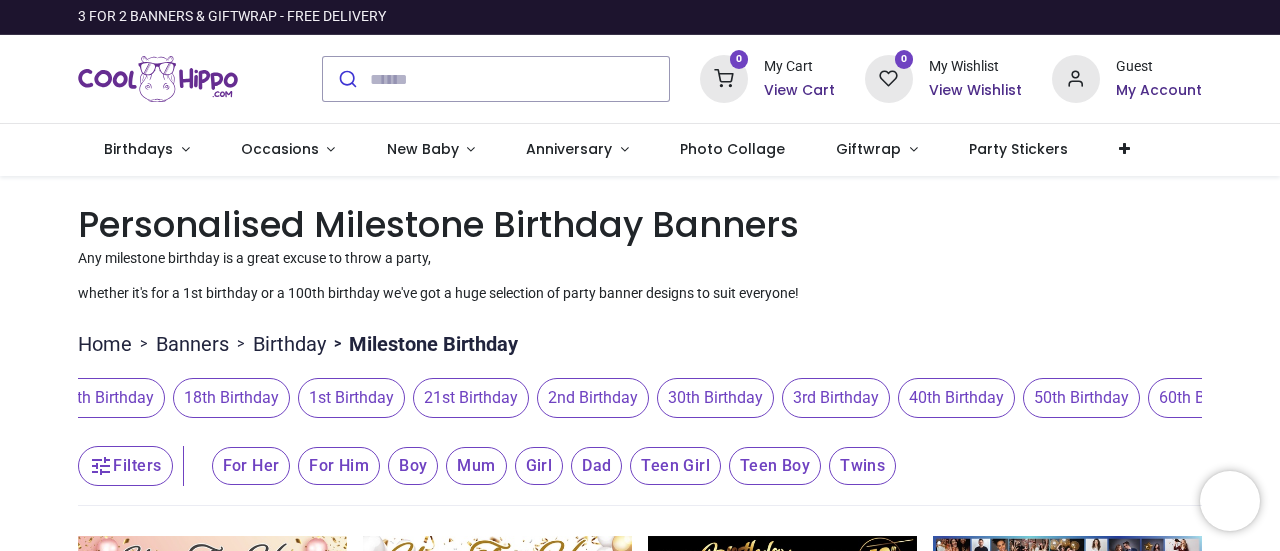 drag, startPoint x: 1020, startPoint y: 398, endPoint x: 723, endPoint y: 427, distance: 298.41248 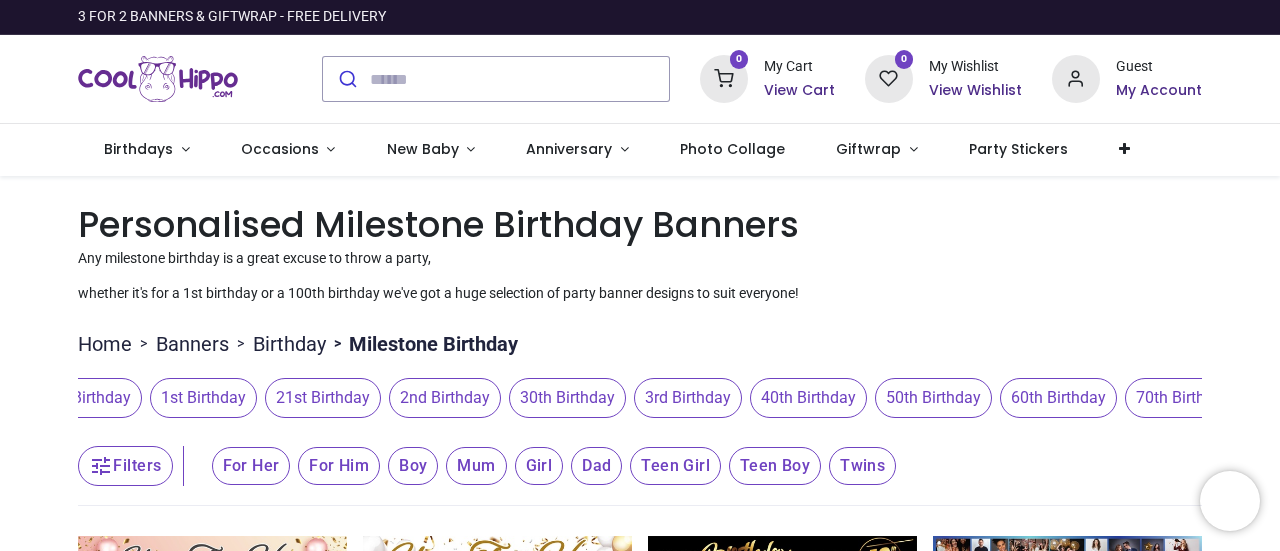 scroll, scrollTop: 0, scrollLeft: 673, axis: horizontal 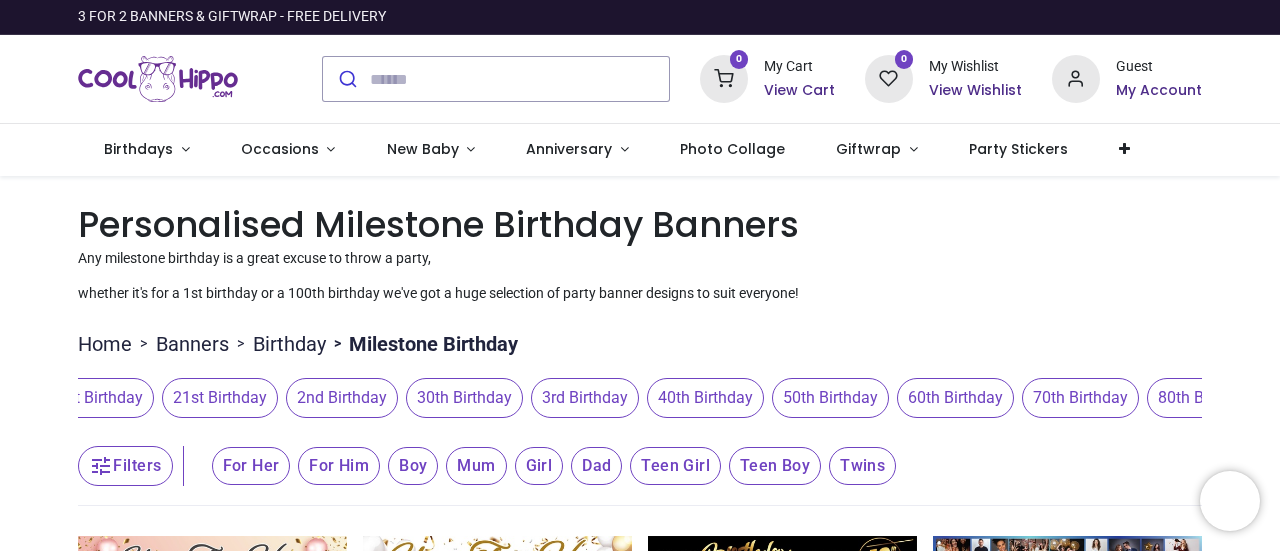 drag, startPoint x: 1038, startPoint y: 400, endPoint x: 780, endPoint y: 427, distance: 259.40894 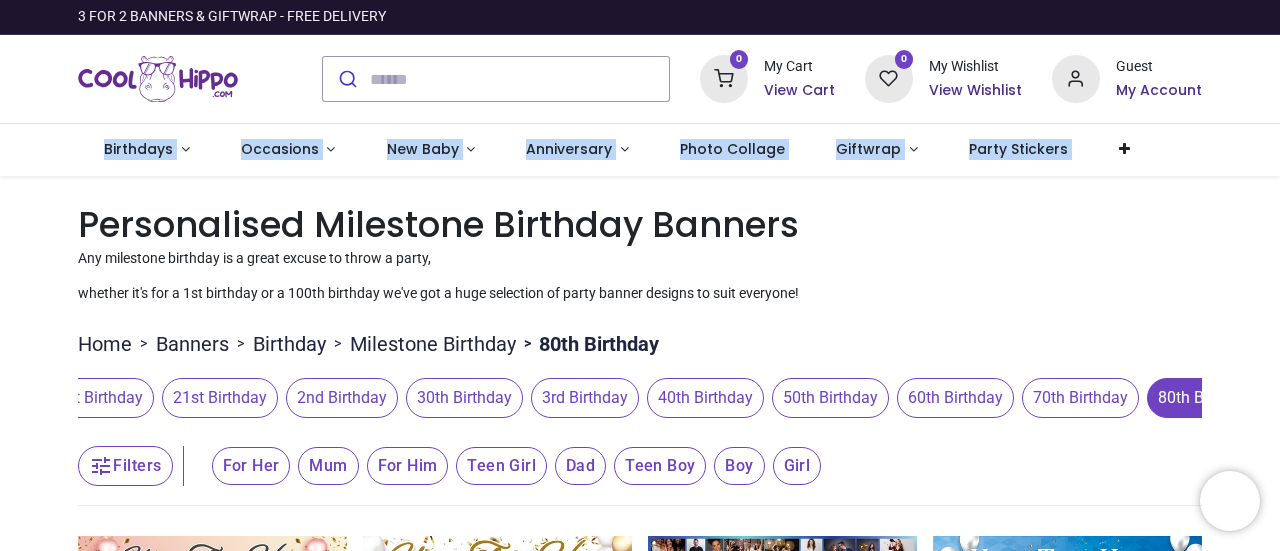 drag, startPoint x: 1274, startPoint y: 85, endPoint x: 1273, endPoint y: 162, distance: 77.00649 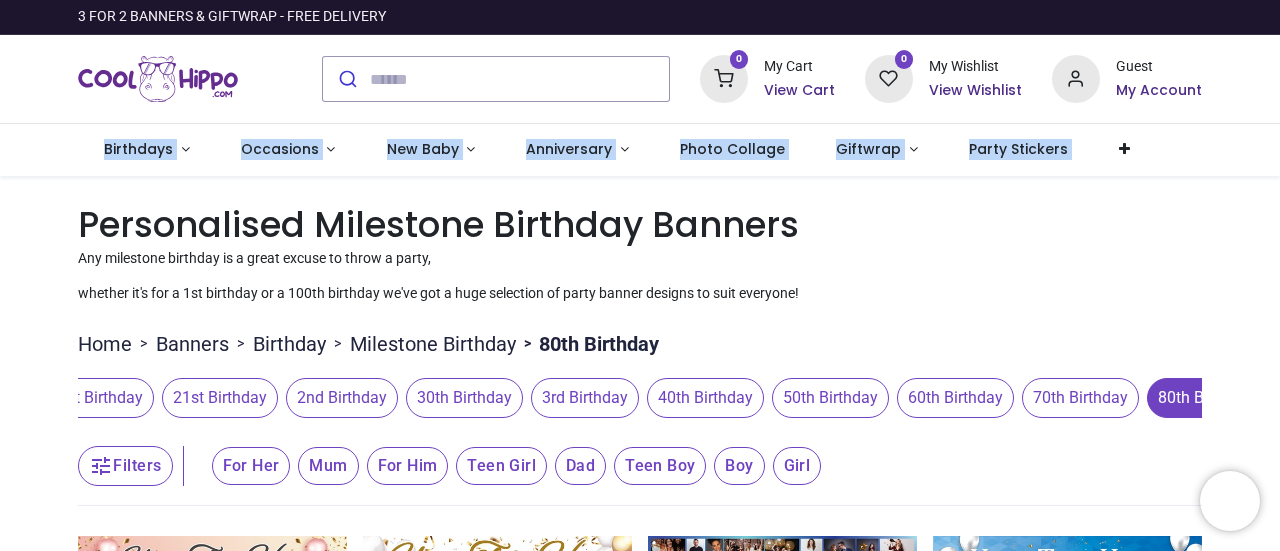 click on "3 FOR 2 BANNERS & GIFTWRAP - FREE DELIVERY
0 My Cart 0" at bounding box center [640, 88] 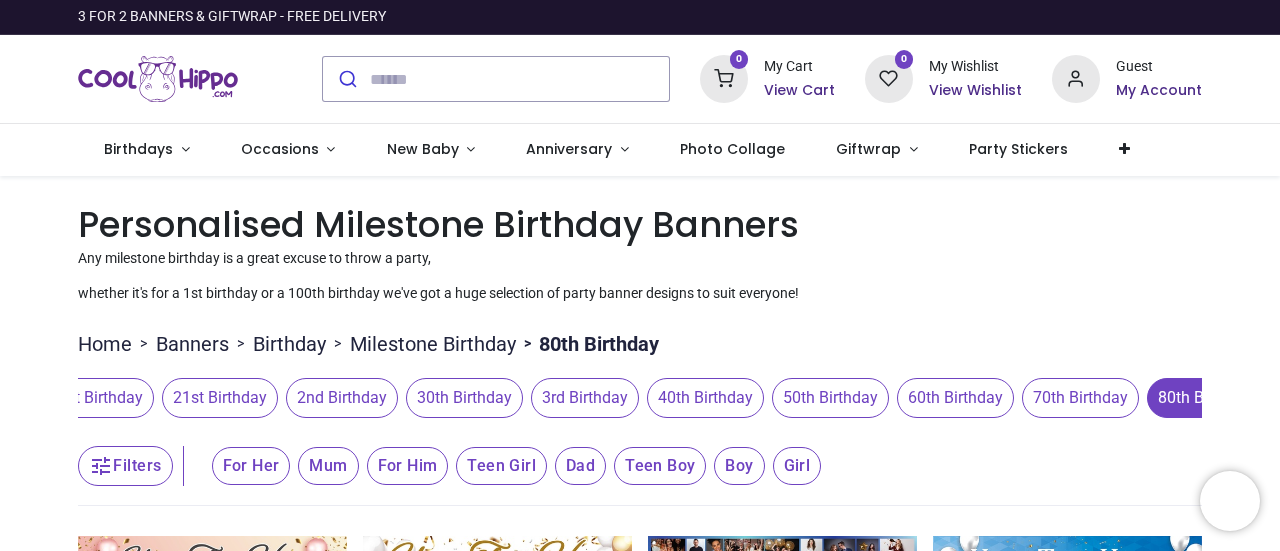 click on "Pricelist :
Public Pricelist
Public Pricelist
Categories
All Products" at bounding box center [640, 991] 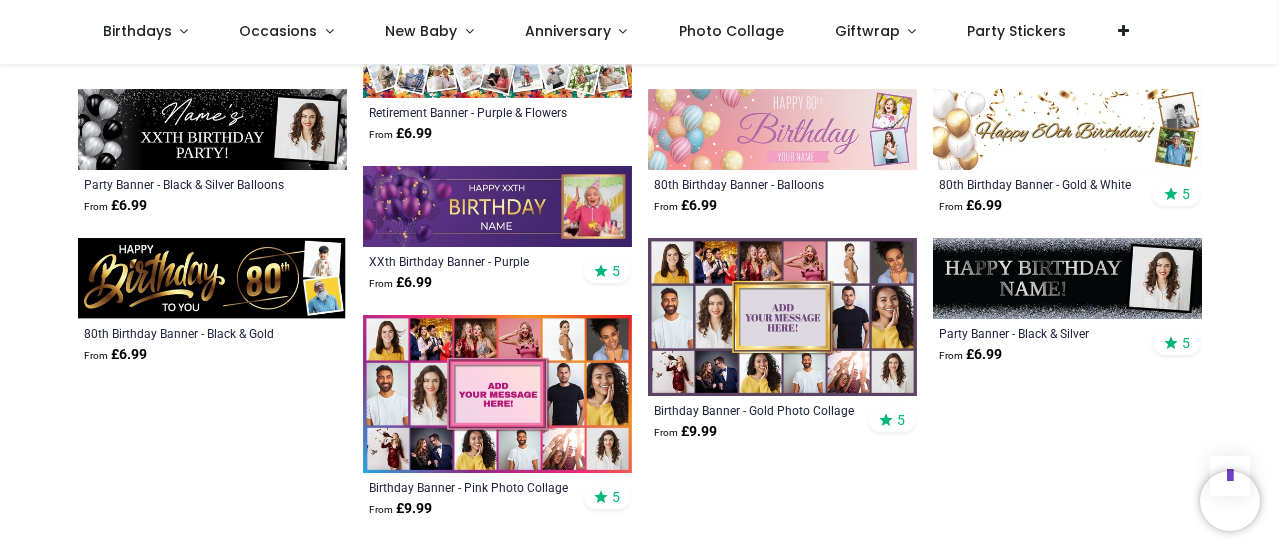 scroll, scrollTop: 1160, scrollLeft: 0, axis: vertical 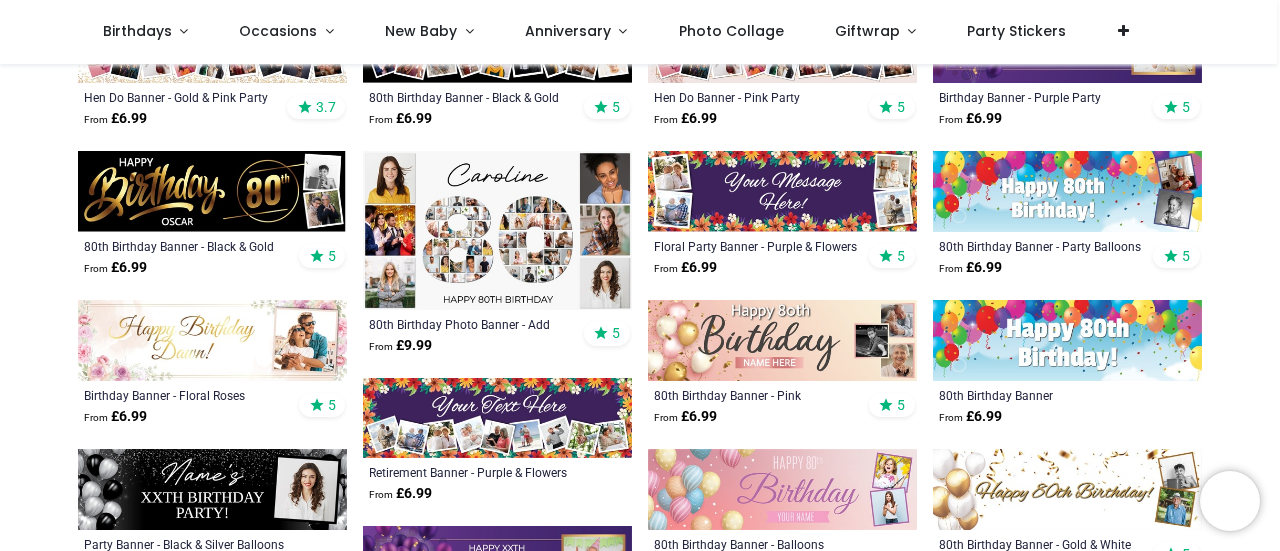 click at bounding box center (497, 230) 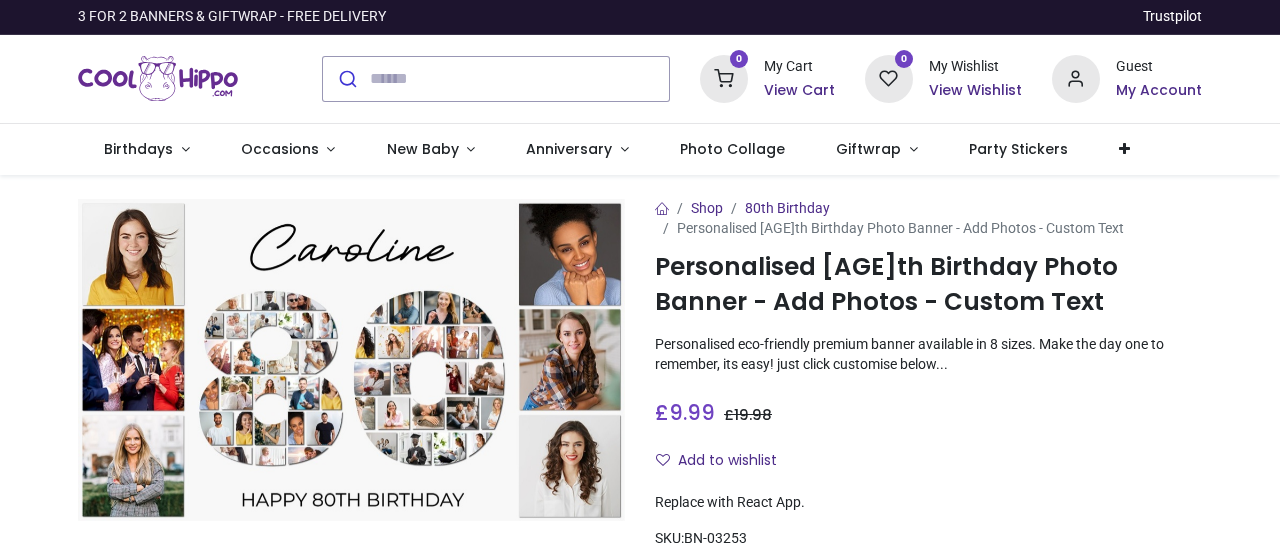 scroll, scrollTop: 0, scrollLeft: 0, axis: both 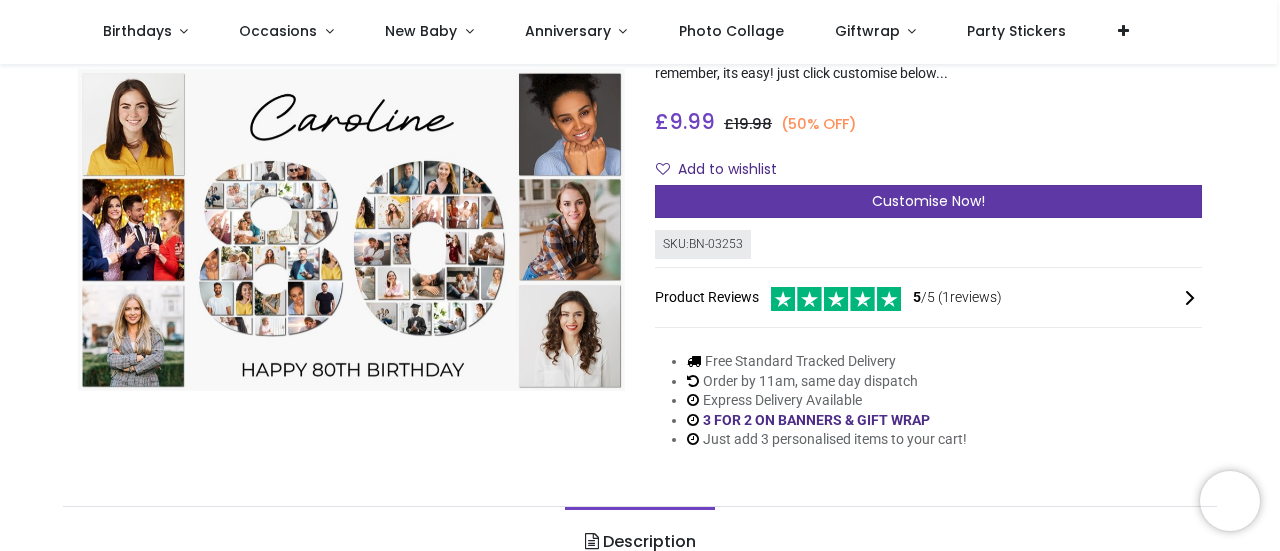 click on "Customise Now!" at bounding box center [928, 202] 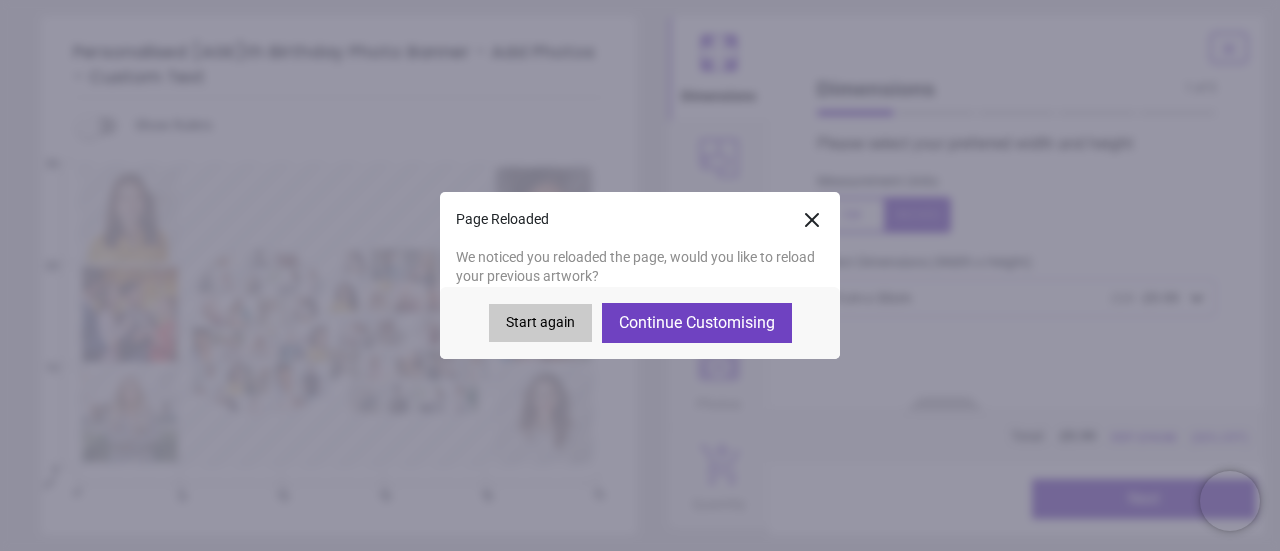 click on "Start again" at bounding box center [540, 323] 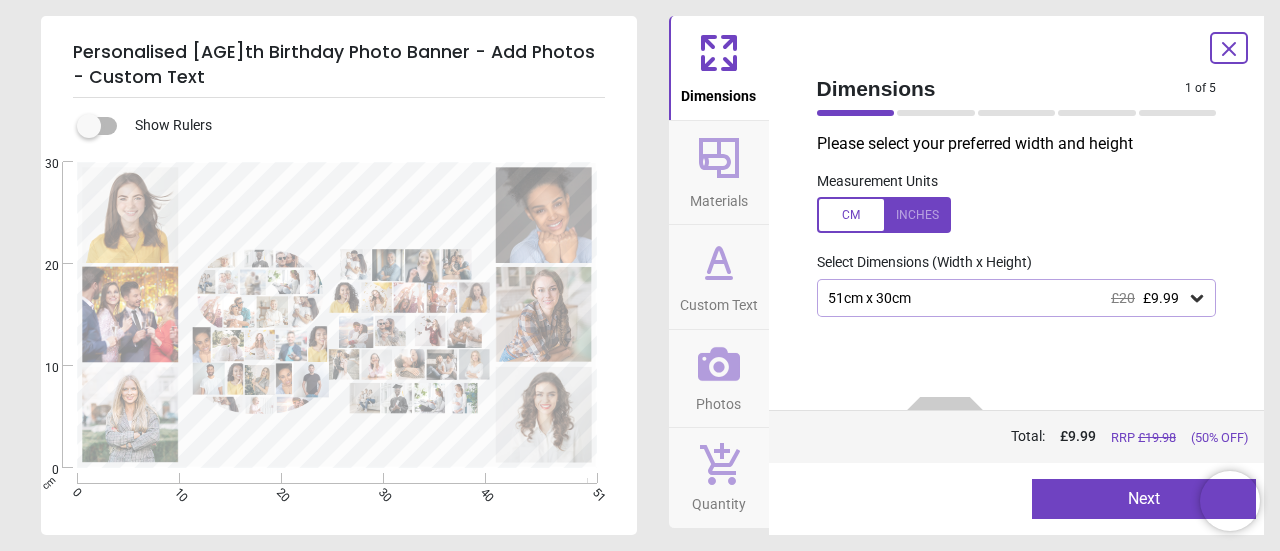 click 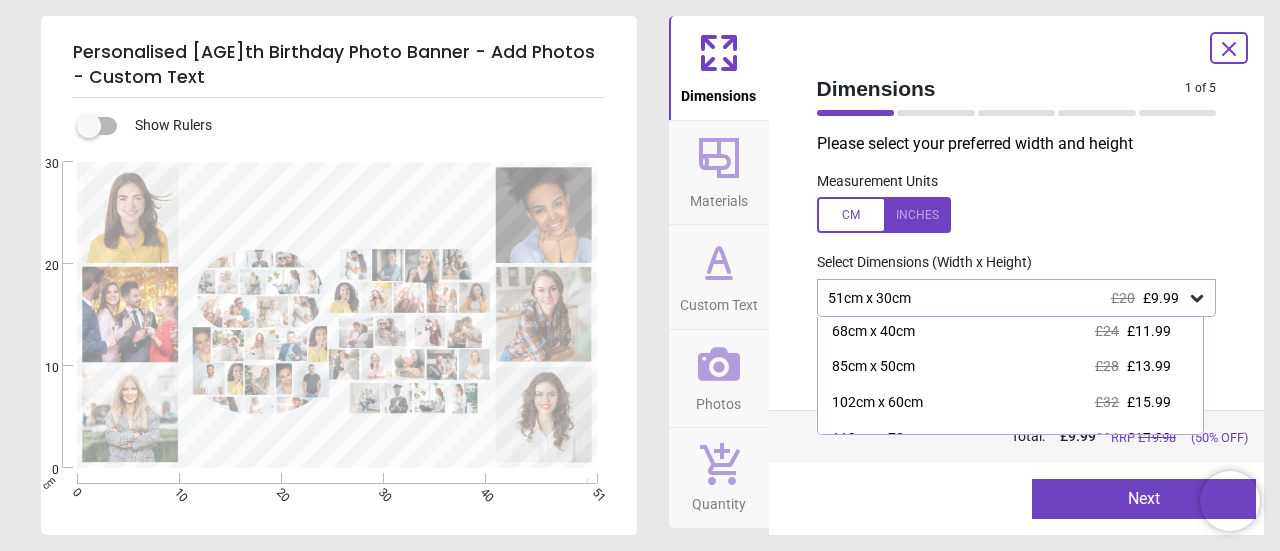 scroll, scrollTop: 40, scrollLeft: 0, axis: vertical 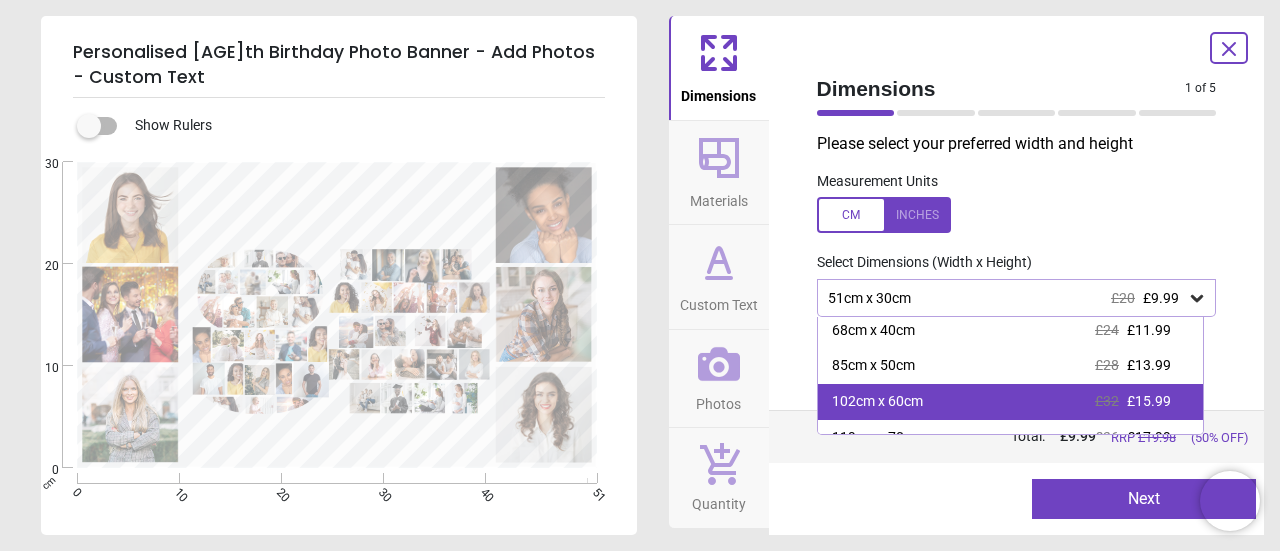 click on "102cm  x  60cm       £32 £15.99" at bounding box center (1011, 402) 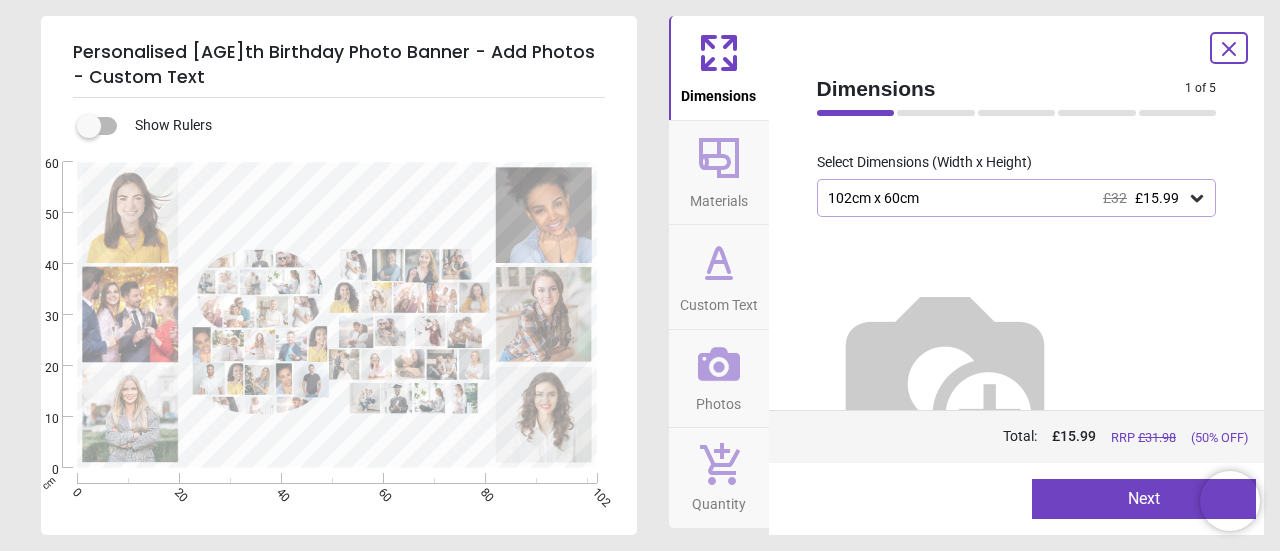 scroll, scrollTop: 117, scrollLeft: 0, axis: vertical 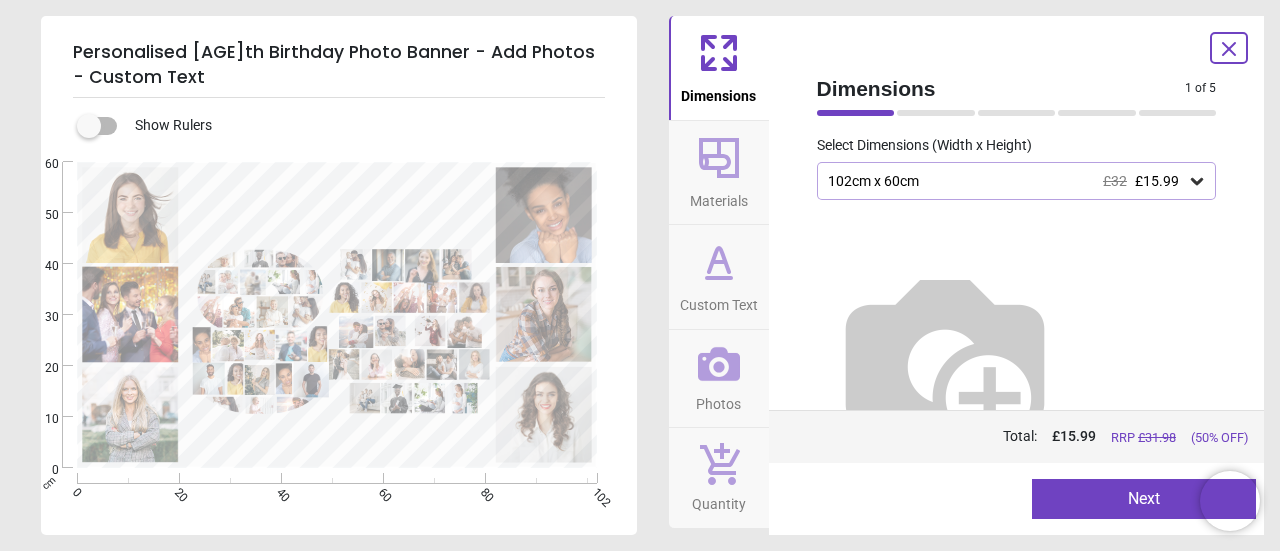 click on "Next" at bounding box center [1144, 499] 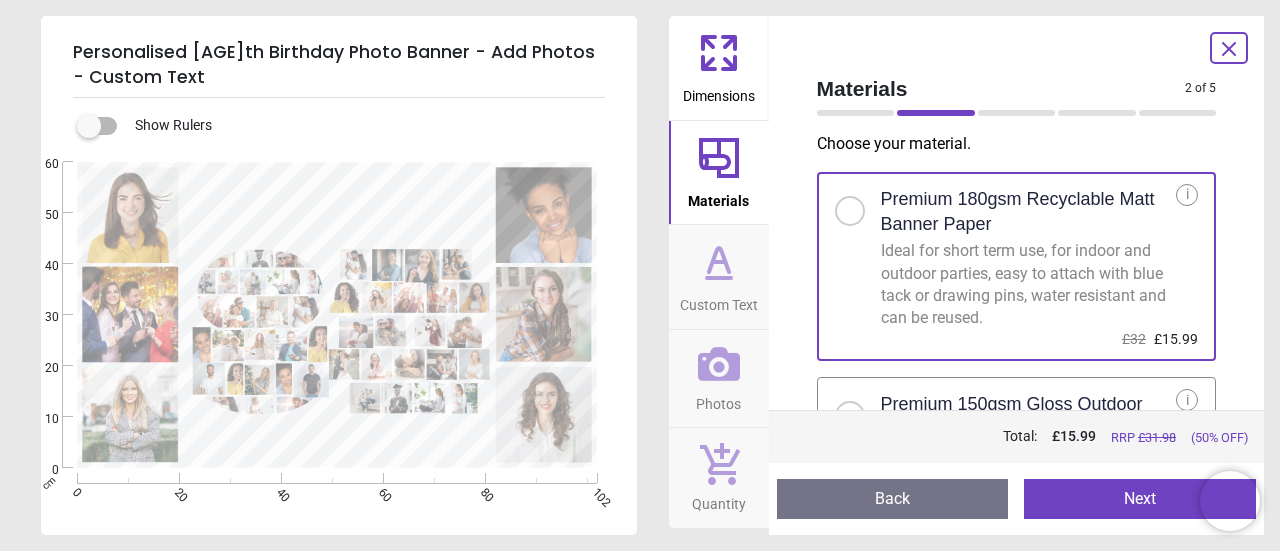 click on "Premium 150gsm Gloss Outdoor Vinyl Banner" at bounding box center [1029, 417] 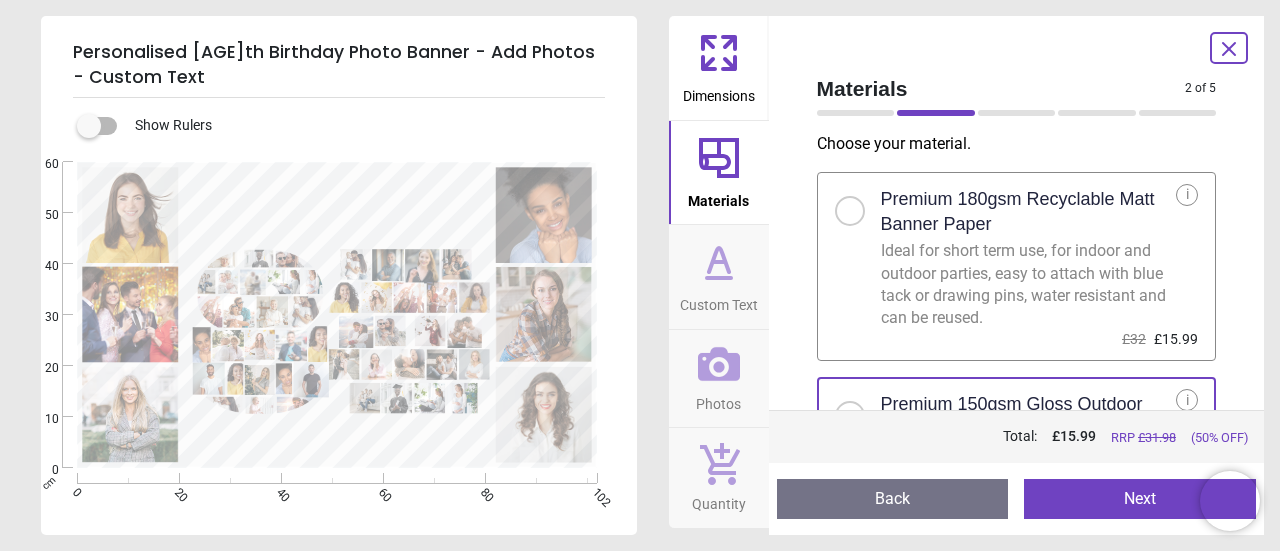 click on "Next" at bounding box center [1140, 499] 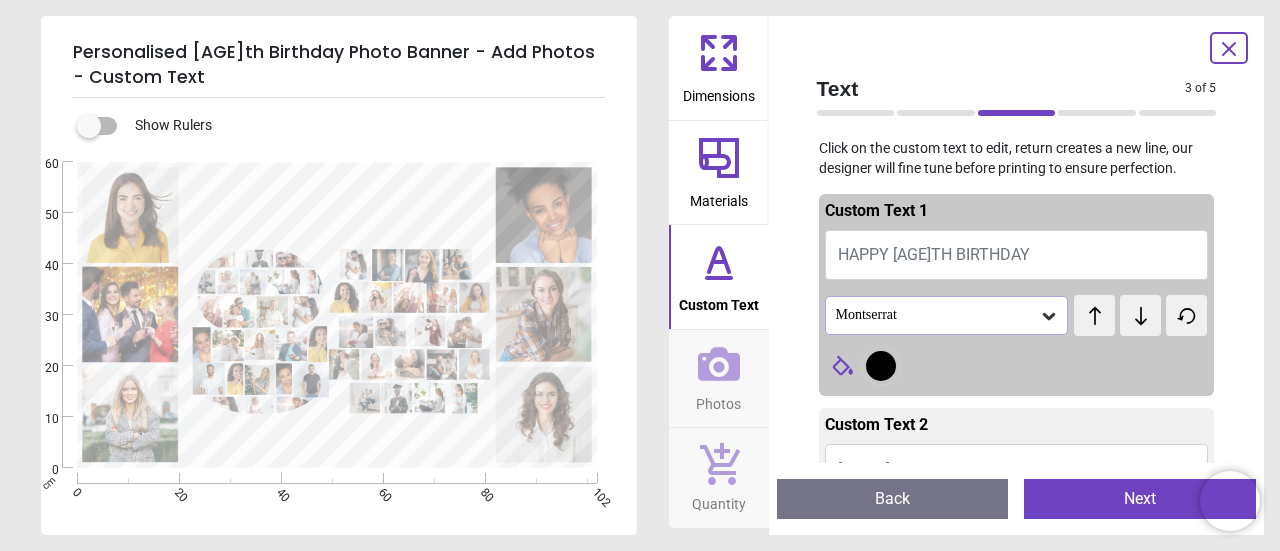 click on "Montserrat" at bounding box center [937, 315] 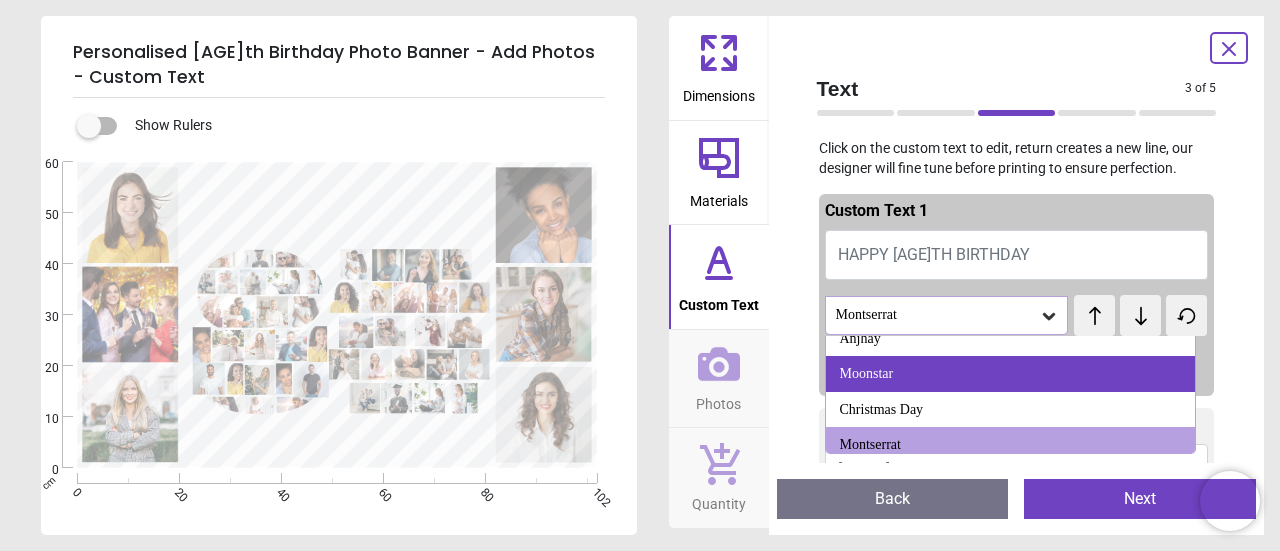 scroll, scrollTop: 2160, scrollLeft: 0, axis: vertical 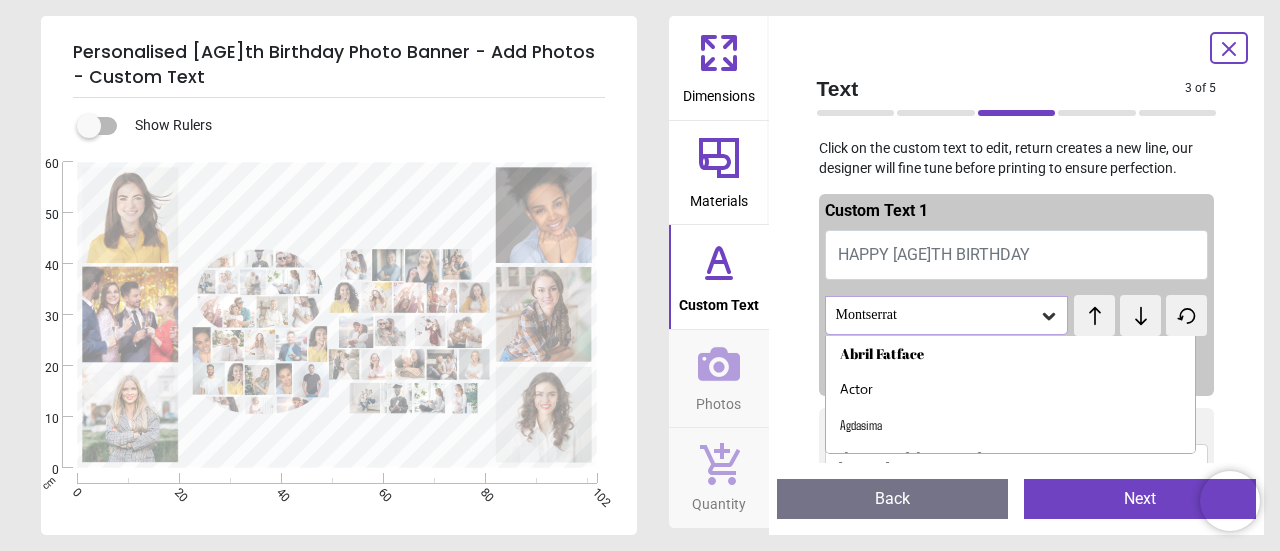 click at bounding box center (1186, 315) 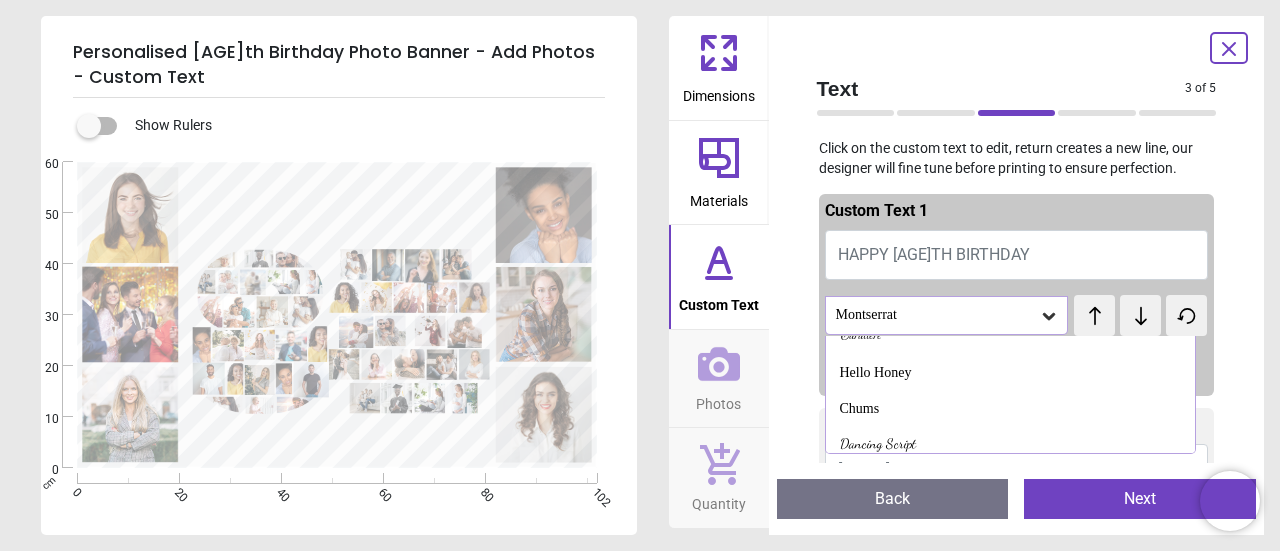 scroll, scrollTop: 626, scrollLeft: 0, axis: vertical 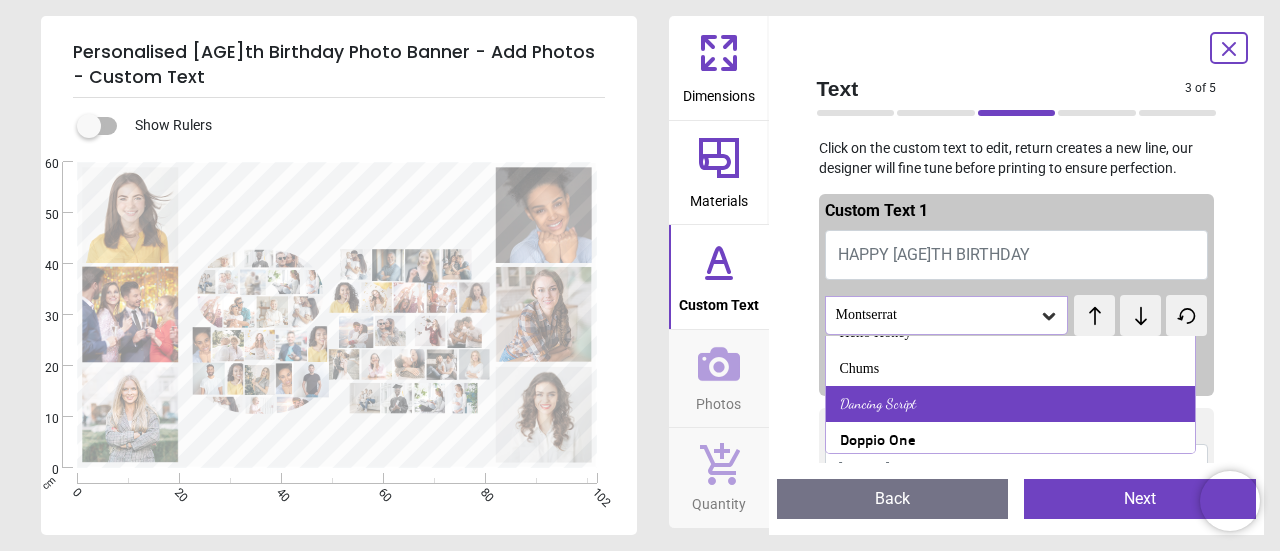 click on "Dancing Script" at bounding box center (1011, 404) 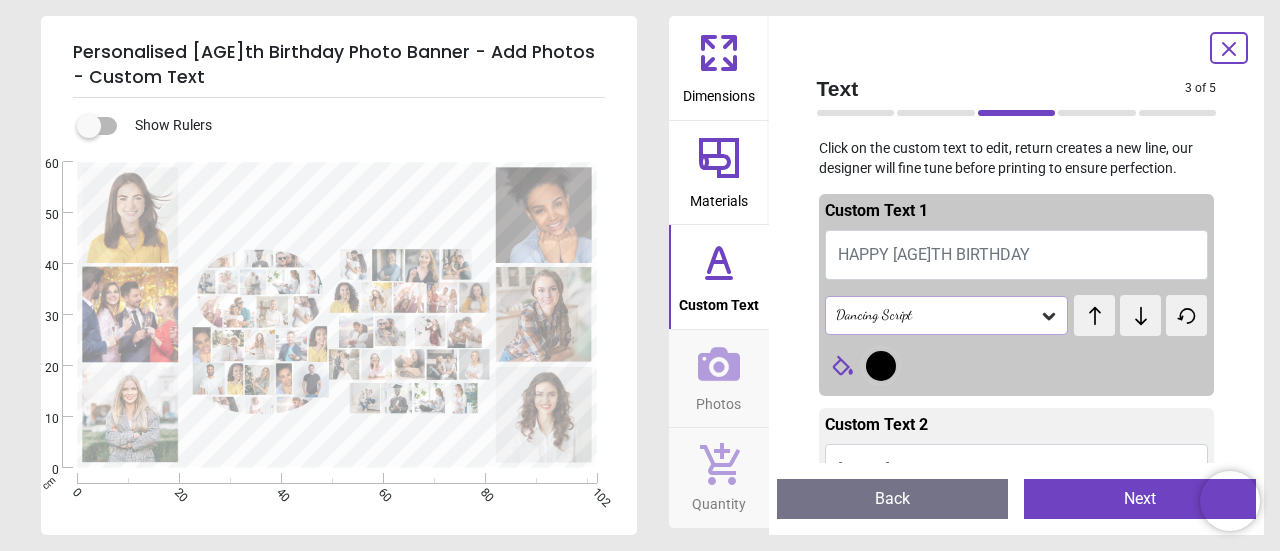 click at bounding box center [881, 366] 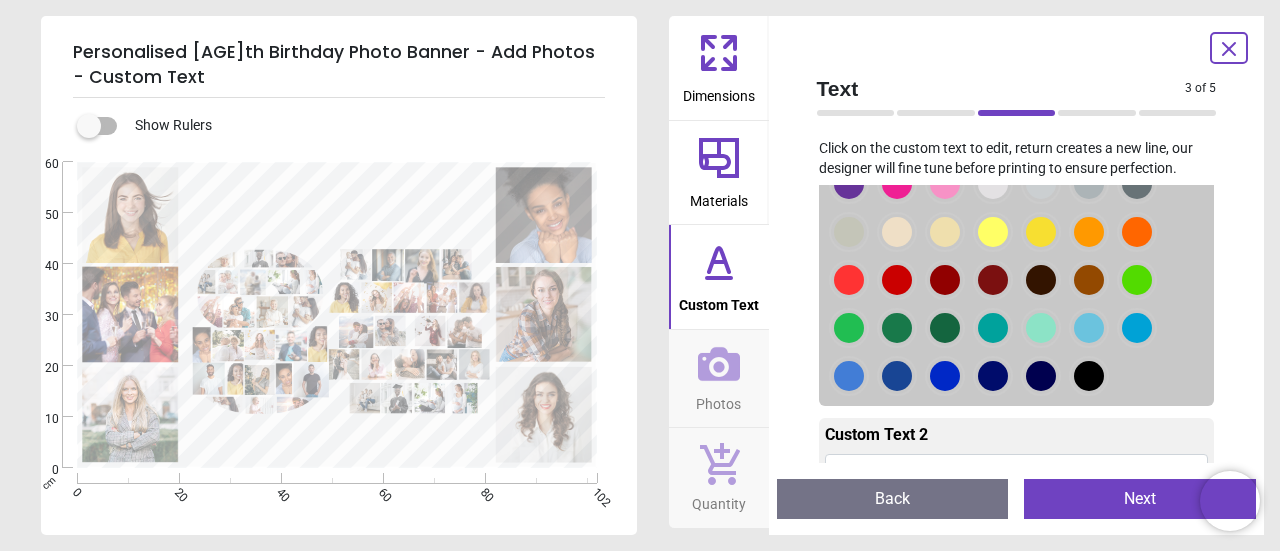 scroll, scrollTop: 288, scrollLeft: 0, axis: vertical 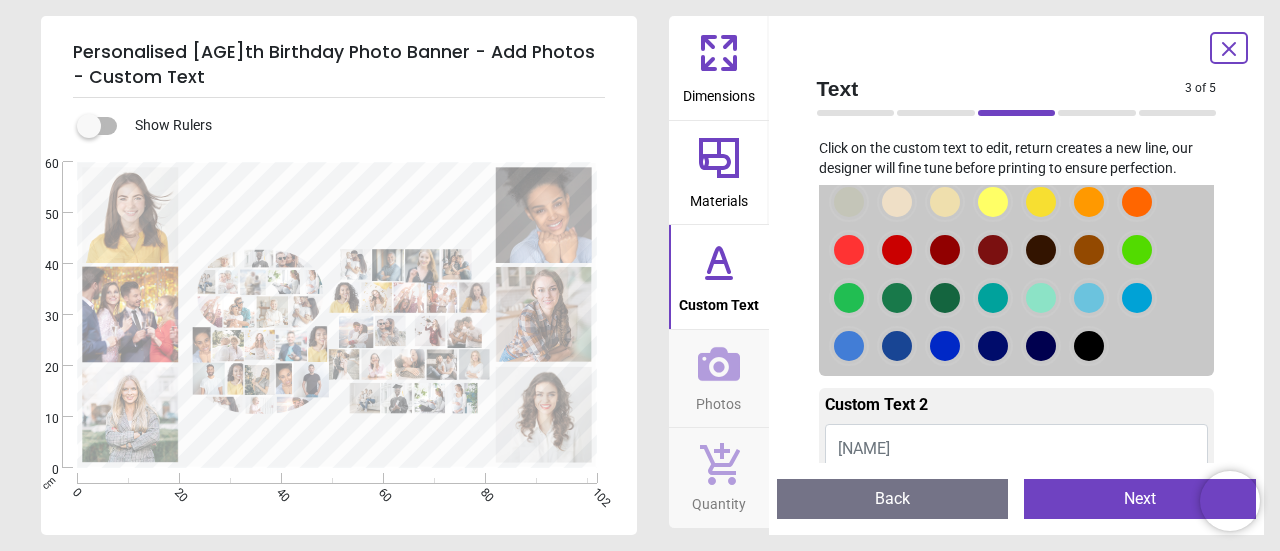 click at bounding box center [849, 154] 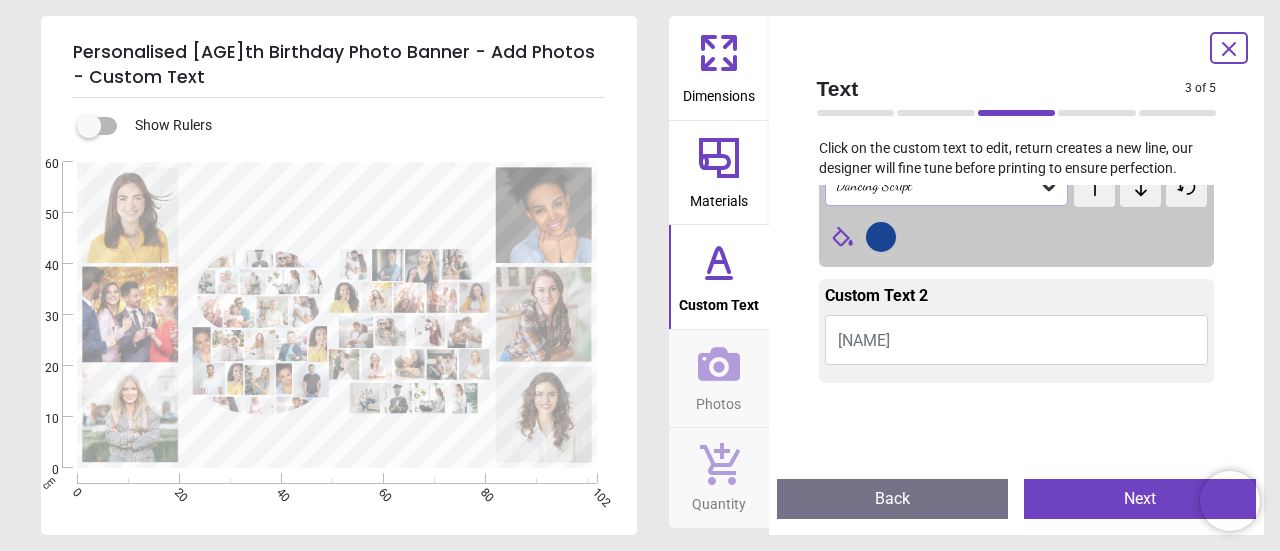 scroll, scrollTop: 0, scrollLeft: 0, axis: both 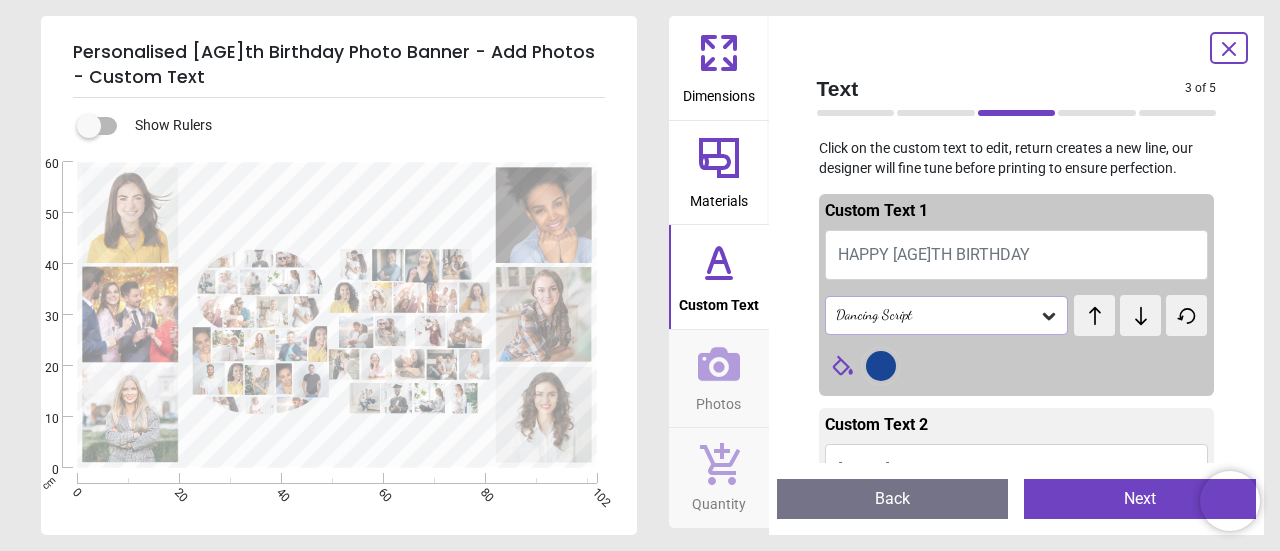 click on "HAPPY 80TH BIRTHDAY" at bounding box center [1017, 255] 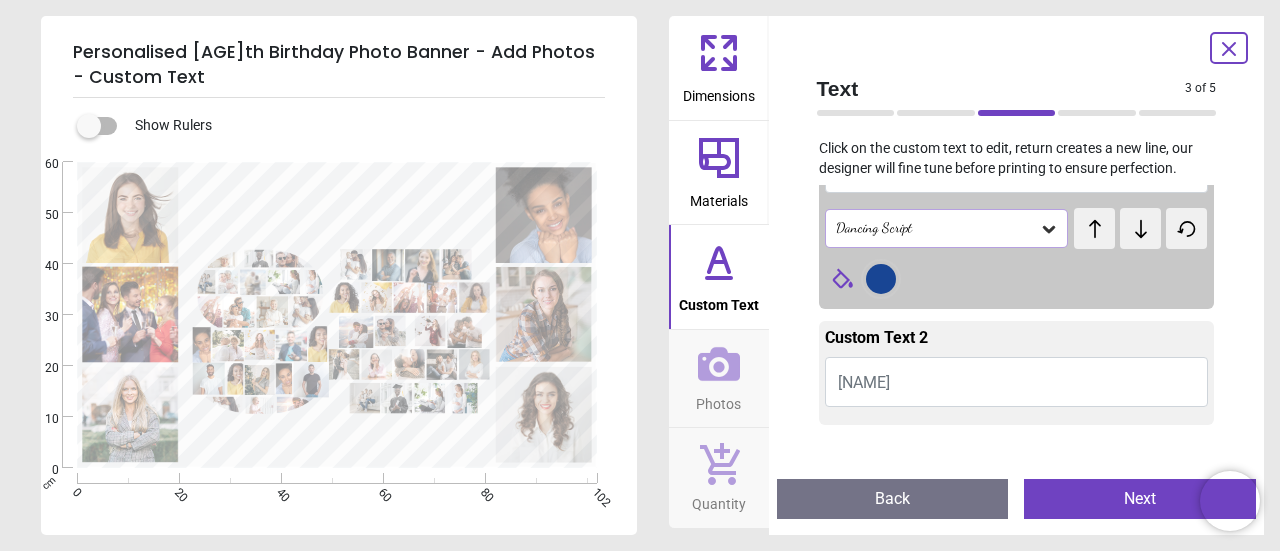 scroll, scrollTop: 112, scrollLeft: 0, axis: vertical 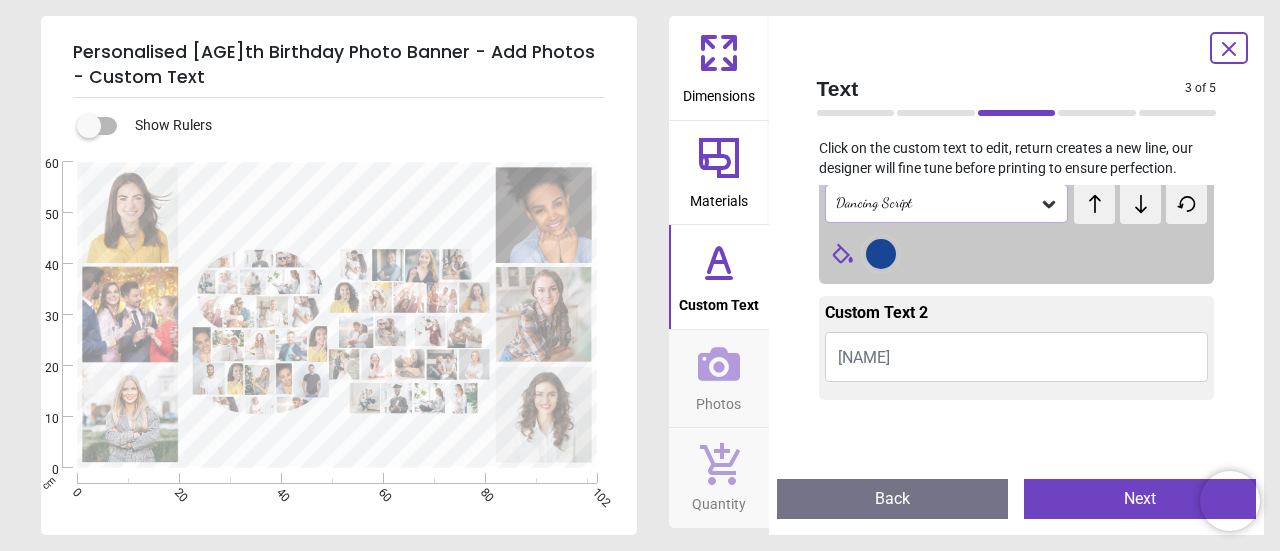 type on "**********" 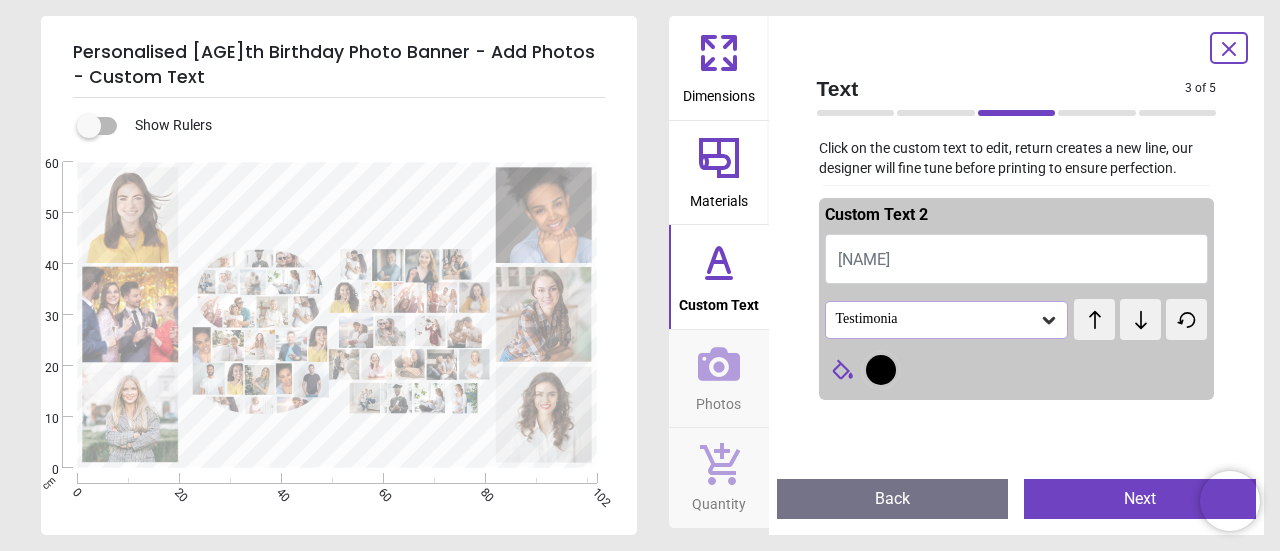 type on "*" 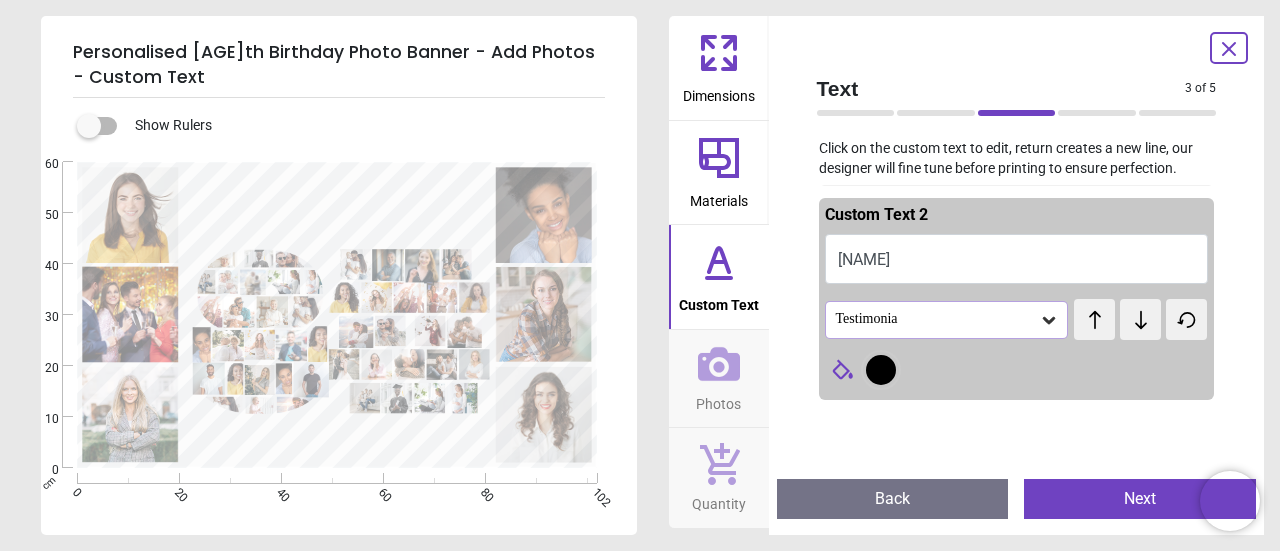type on "*****" 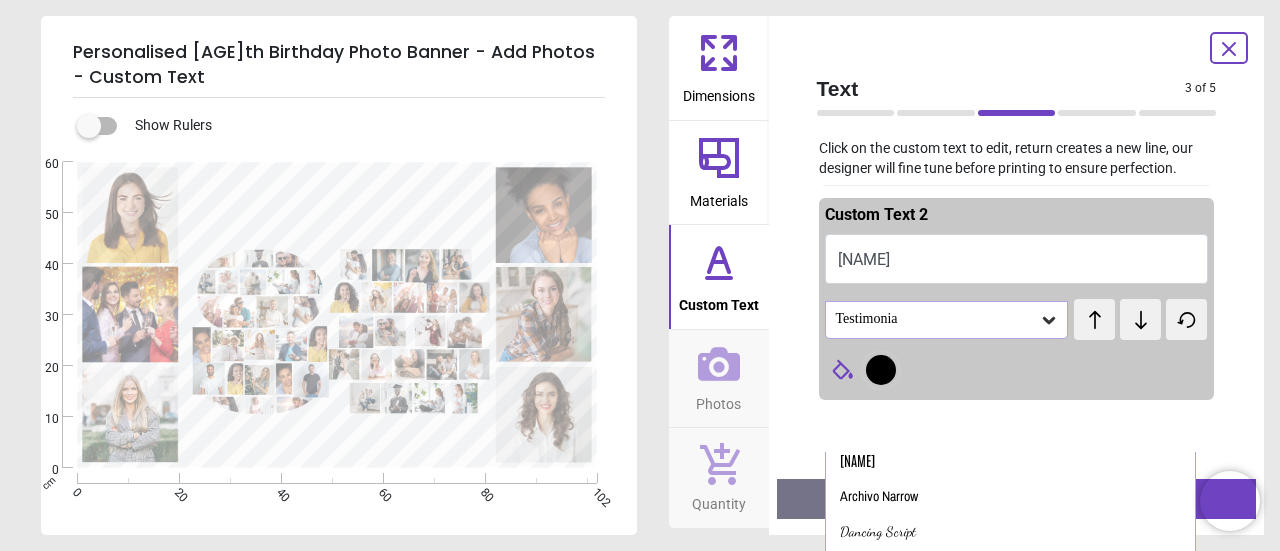 scroll, scrollTop: 156, scrollLeft: 0, axis: vertical 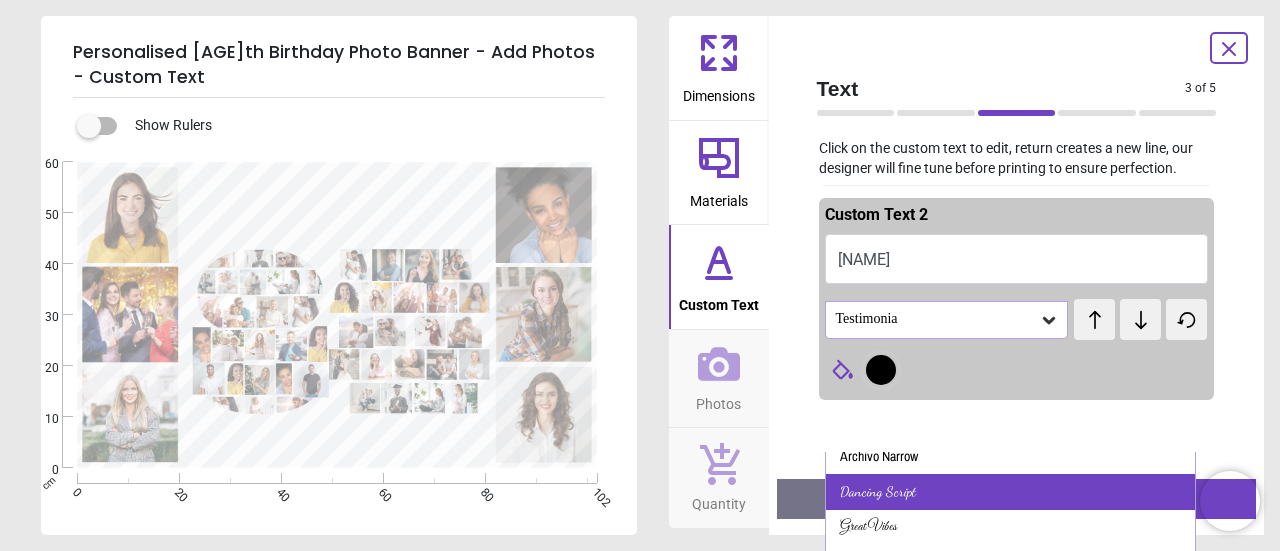click on "Dancing Script" at bounding box center (1011, 492) 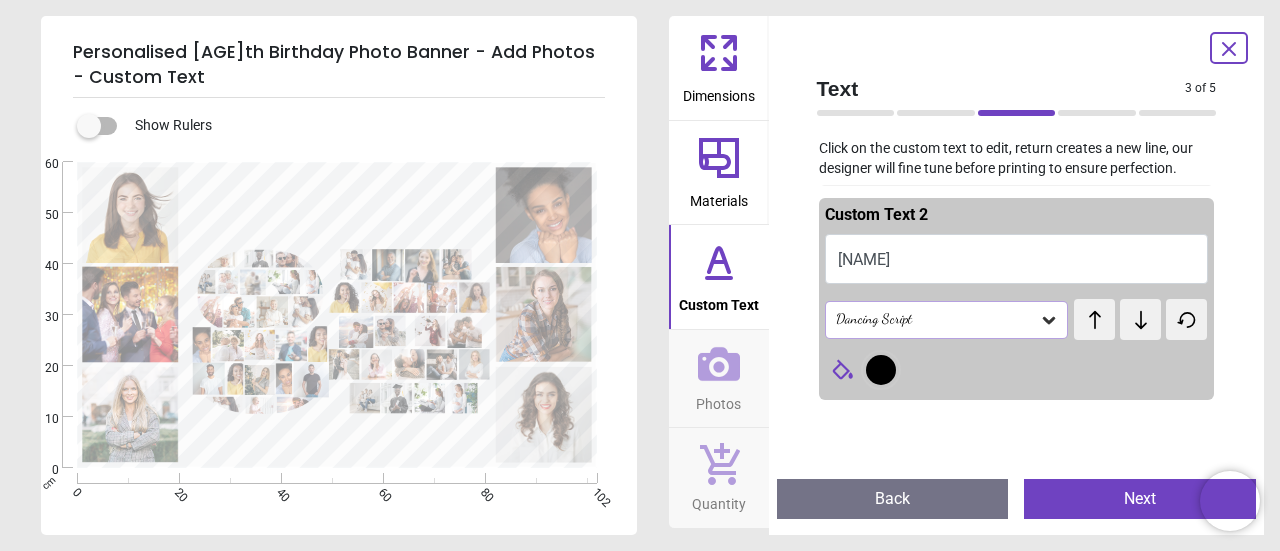 click at bounding box center [881, 370] 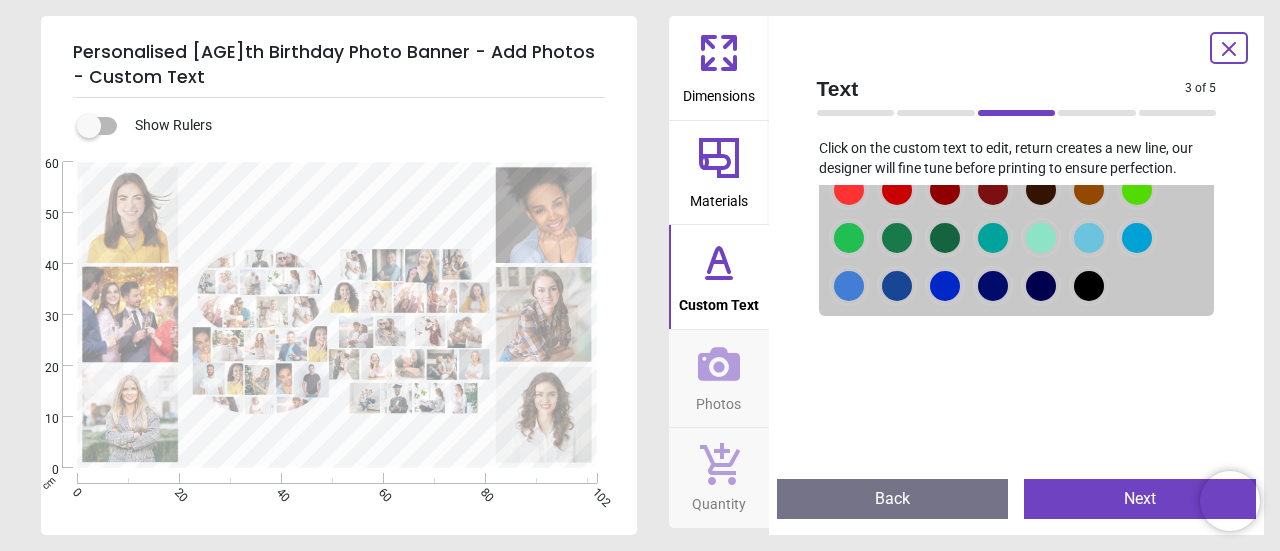 scroll, scrollTop: 467, scrollLeft: 0, axis: vertical 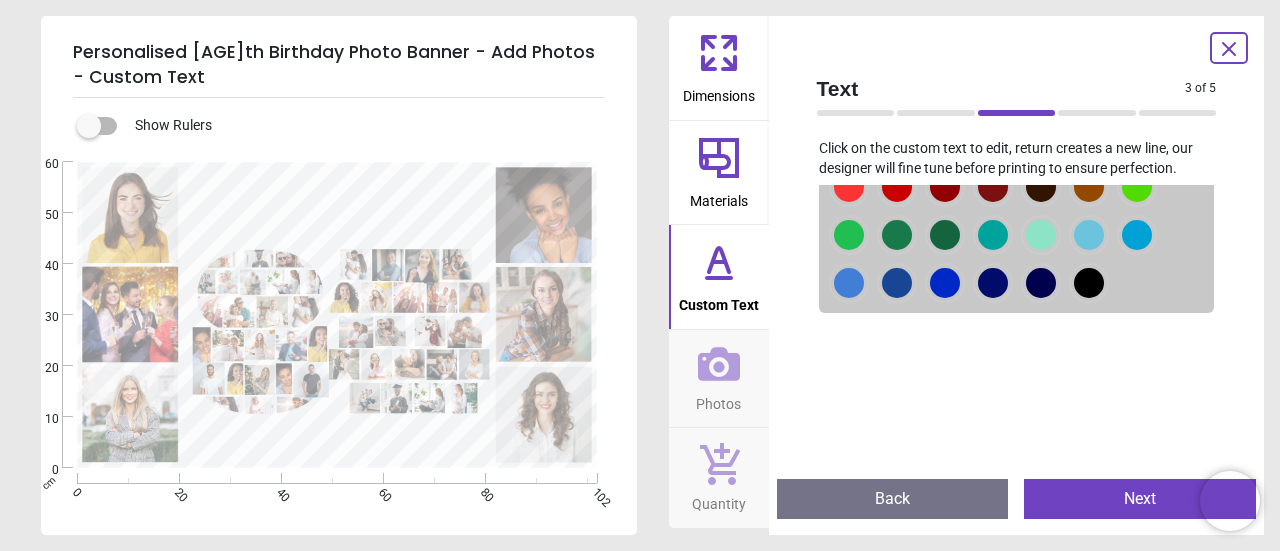 click at bounding box center [849, 91] 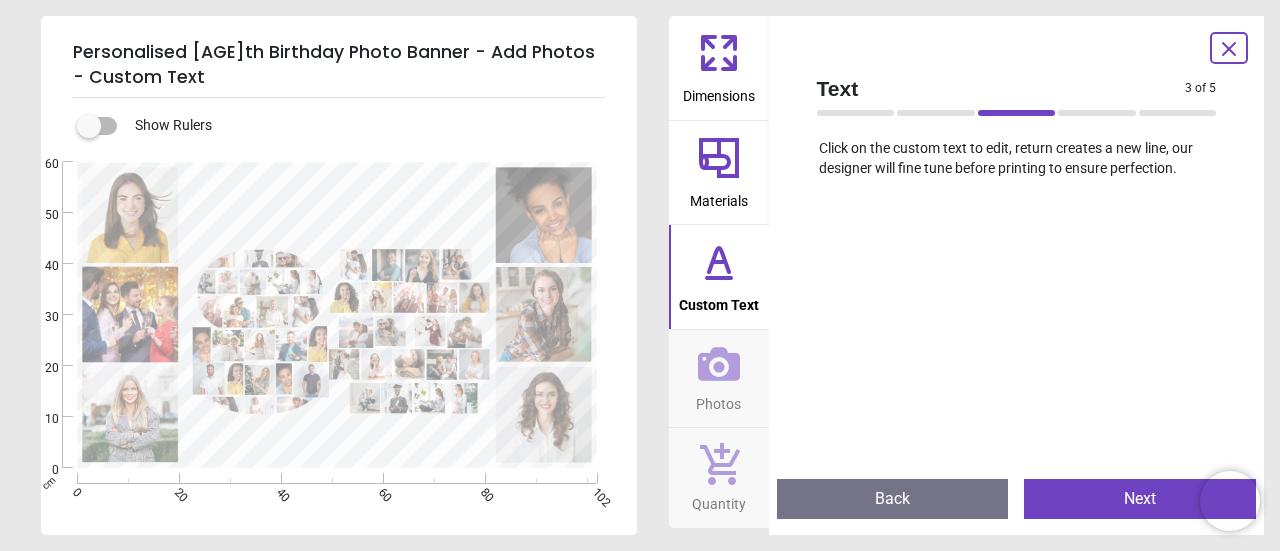 click on "Next" at bounding box center (1140, 499) 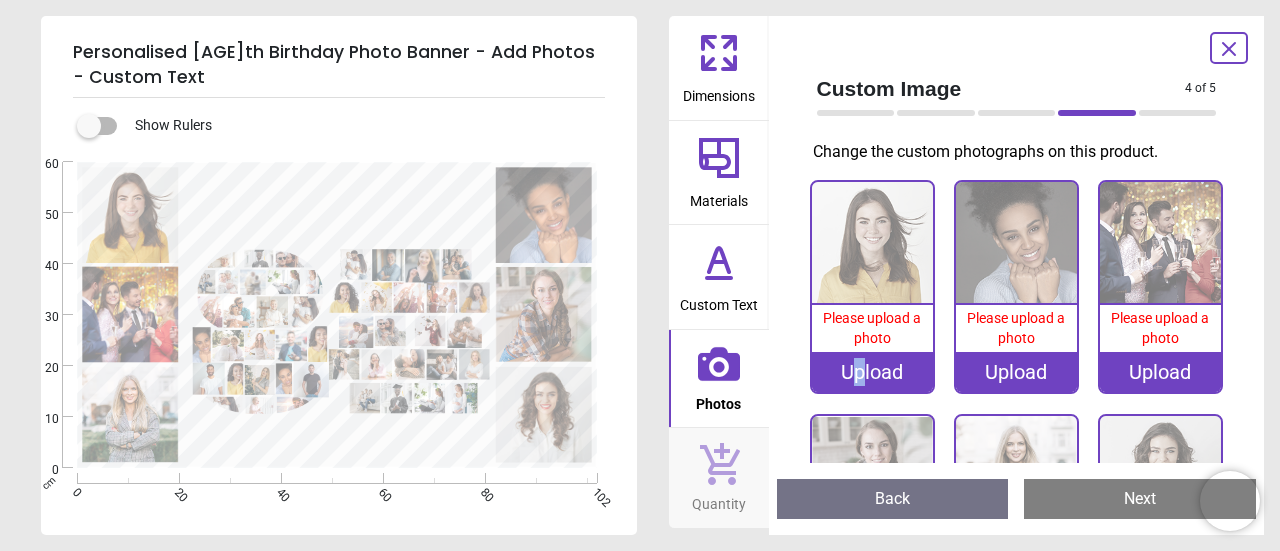 drag, startPoint x: 880, startPoint y: 352, endPoint x: 858, endPoint y: 354, distance: 22.090721 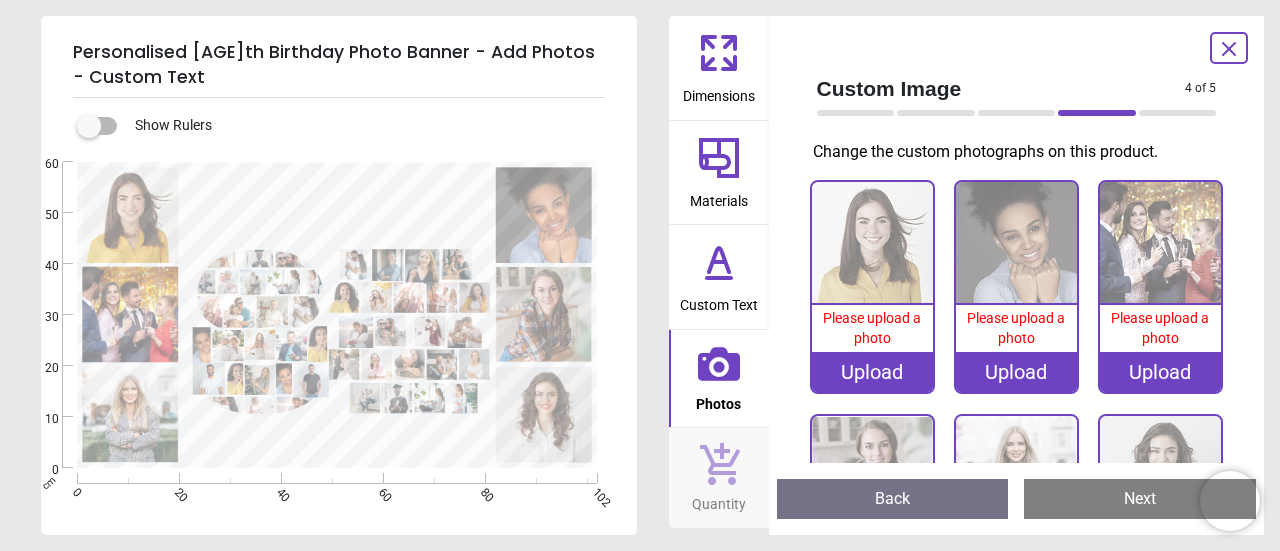 click on "Upload" at bounding box center [872, 372] 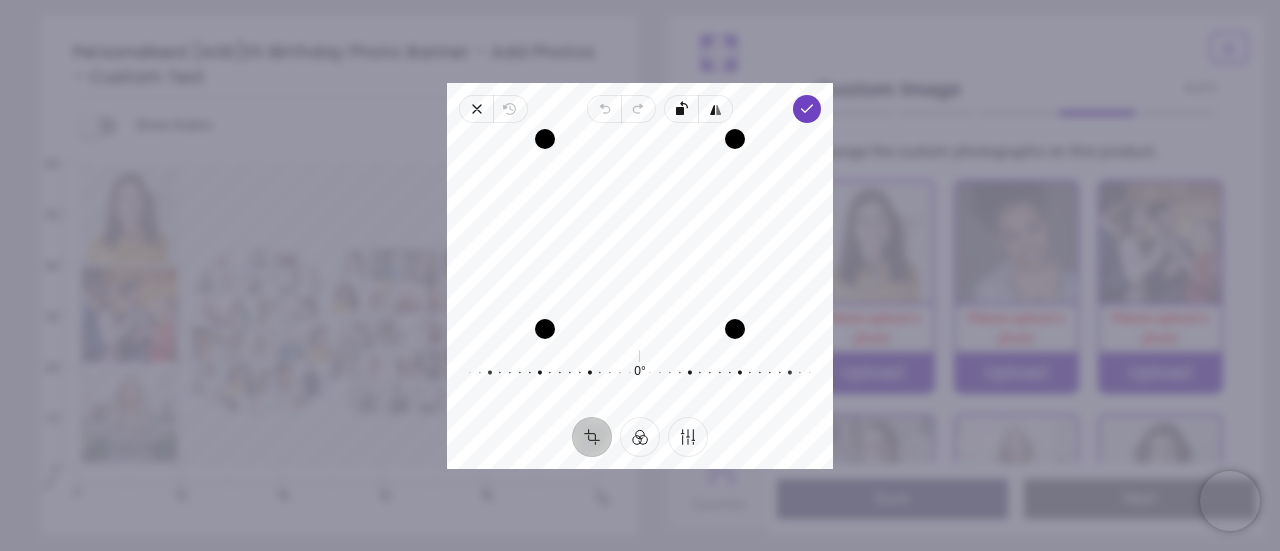 drag, startPoint x: 684, startPoint y: 240, endPoint x: 682, endPoint y: 269, distance: 29.068884 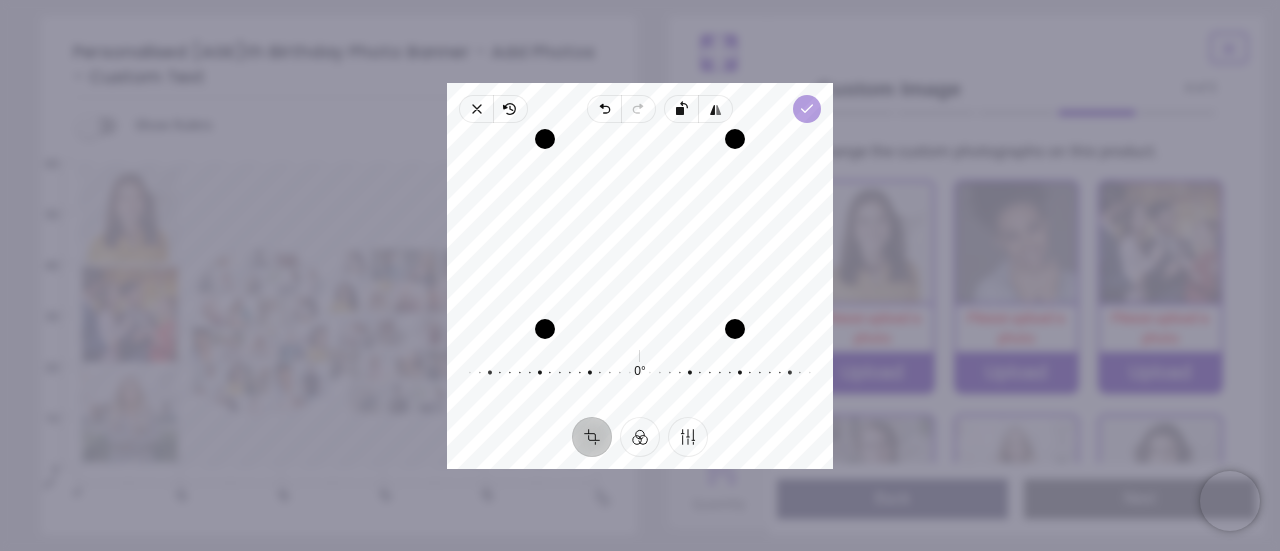 click on "Done" at bounding box center [807, 109] 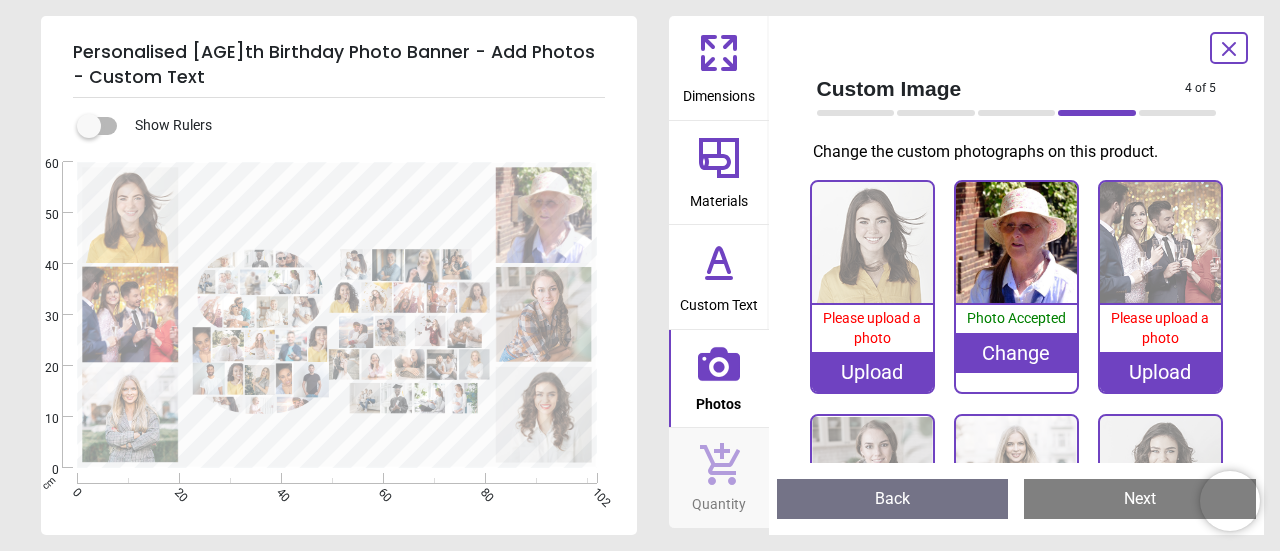click on "Upload" at bounding box center [1160, 372] 